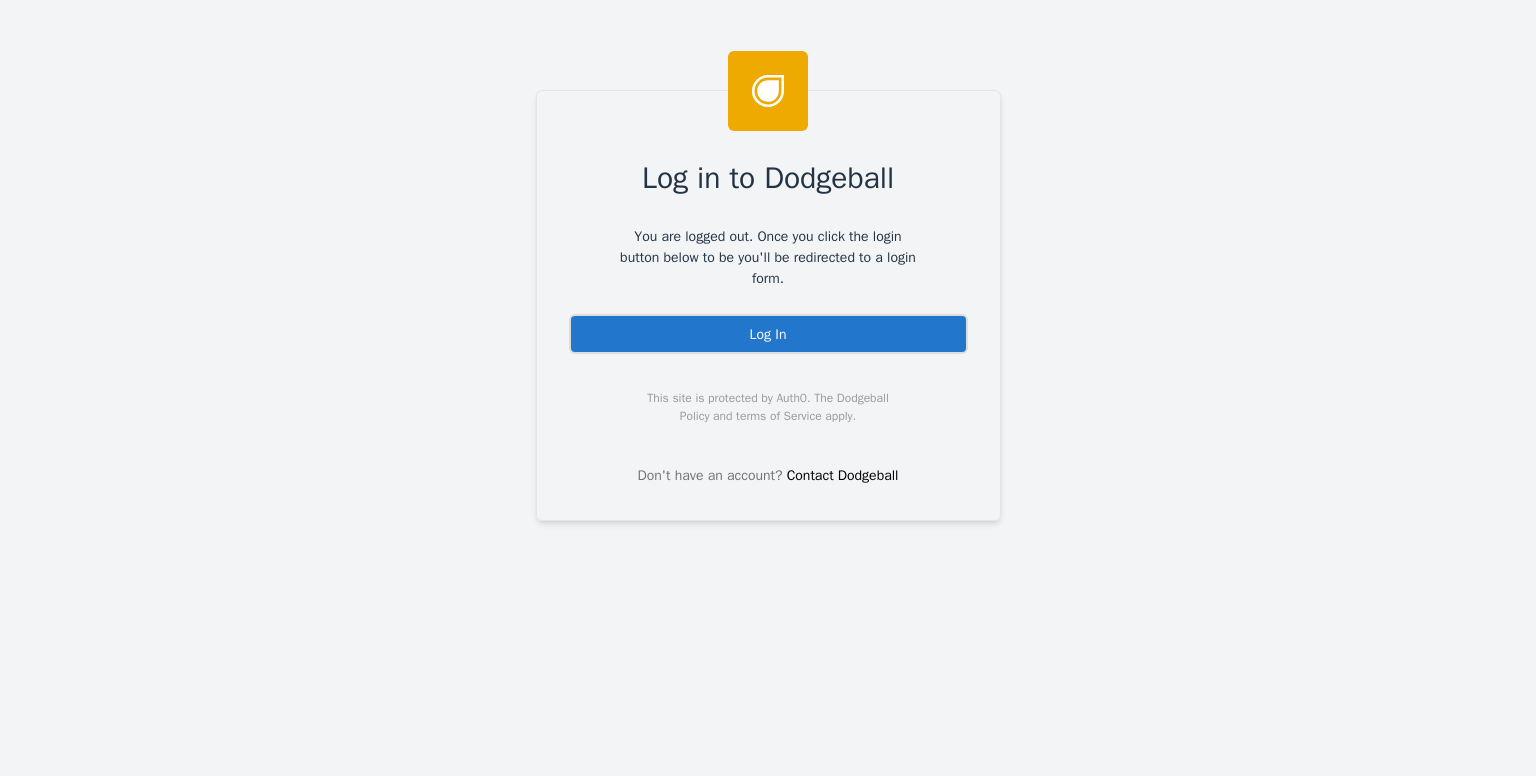 scroll, scrollTop: 0, scrollLeft: 0, axis: both 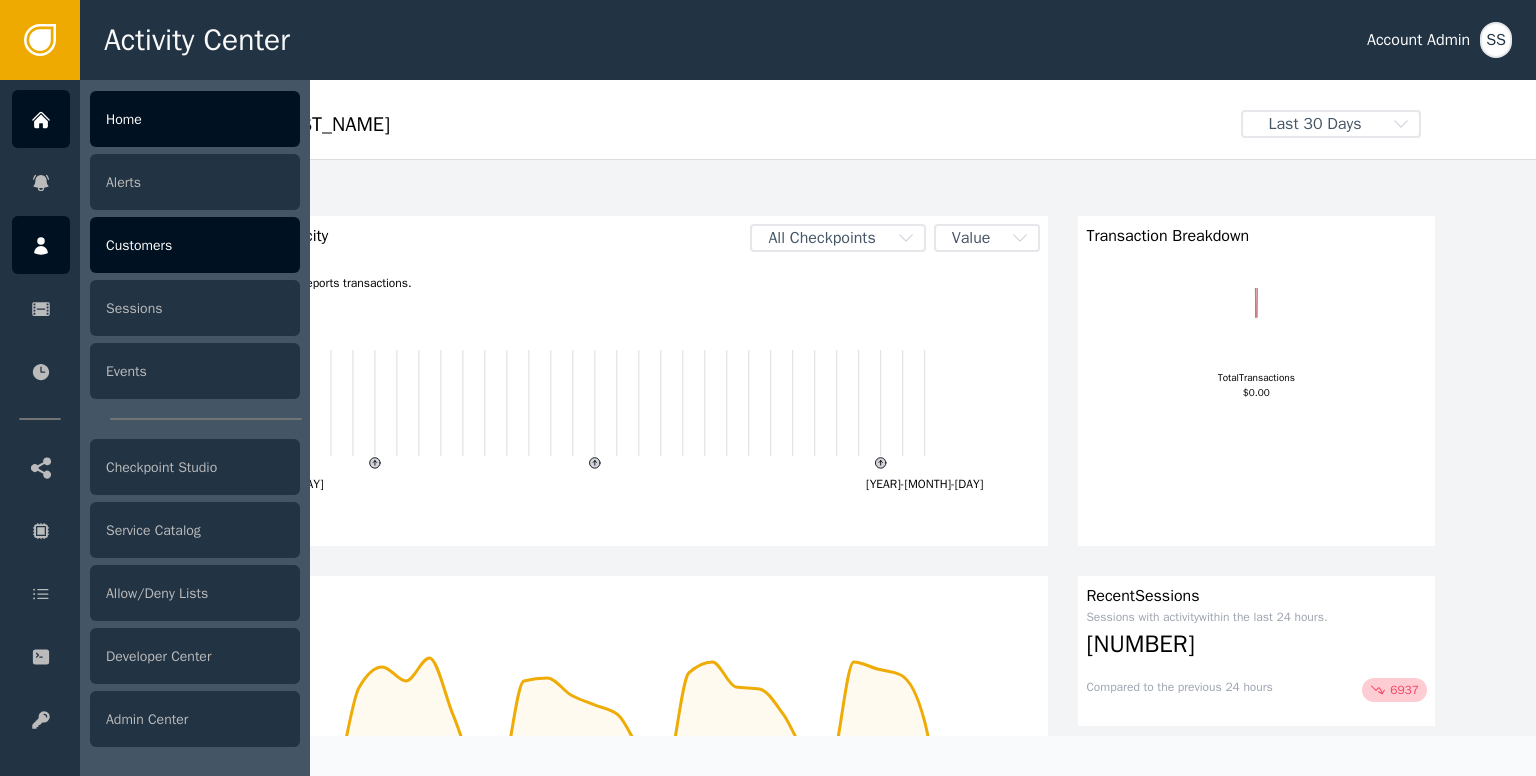 drag, startPoint x: 33, startPoint y: 246, endPoint x: 57, endPoint y: 240, distance: 24.738634 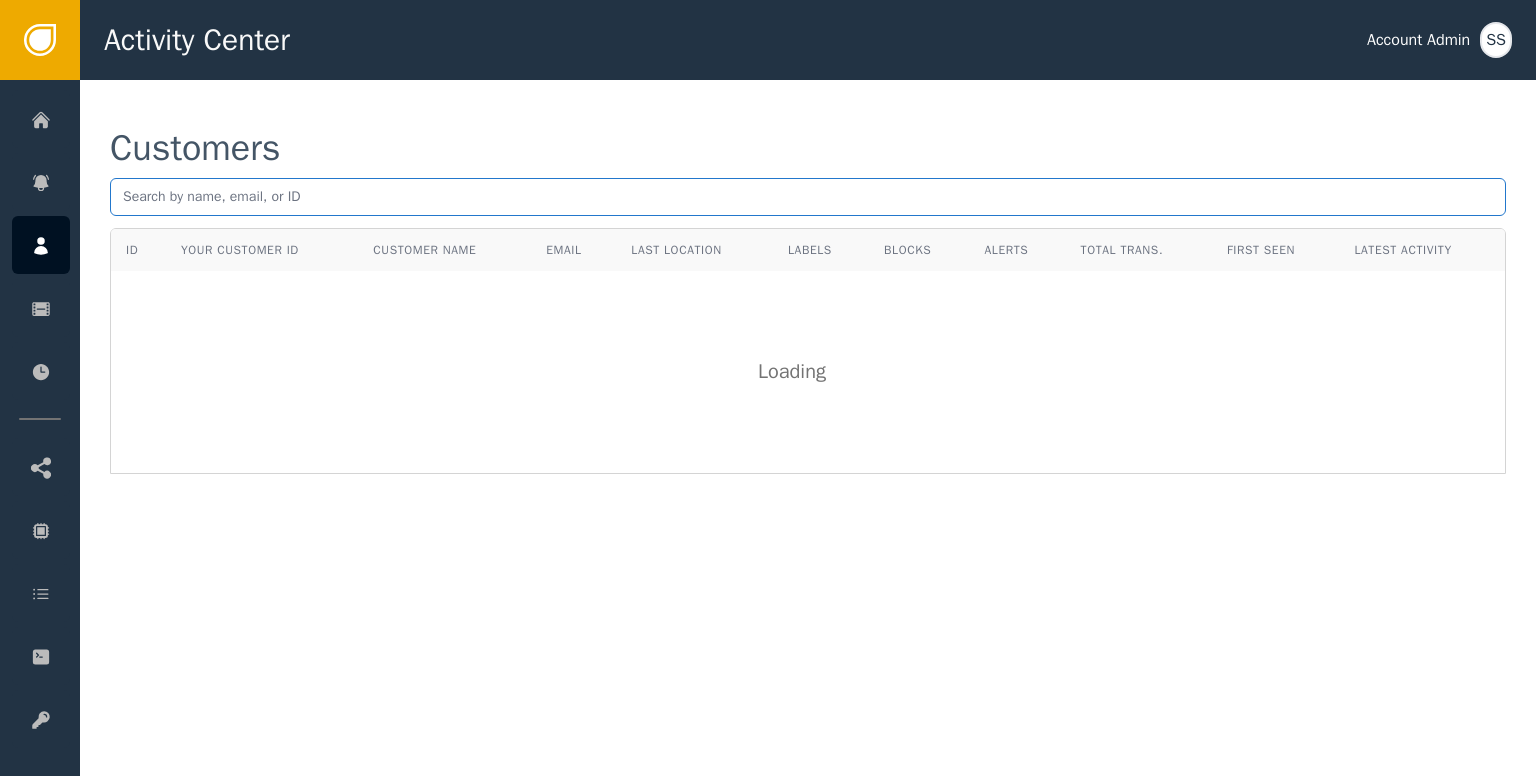 click at bounding box center [808, 197] 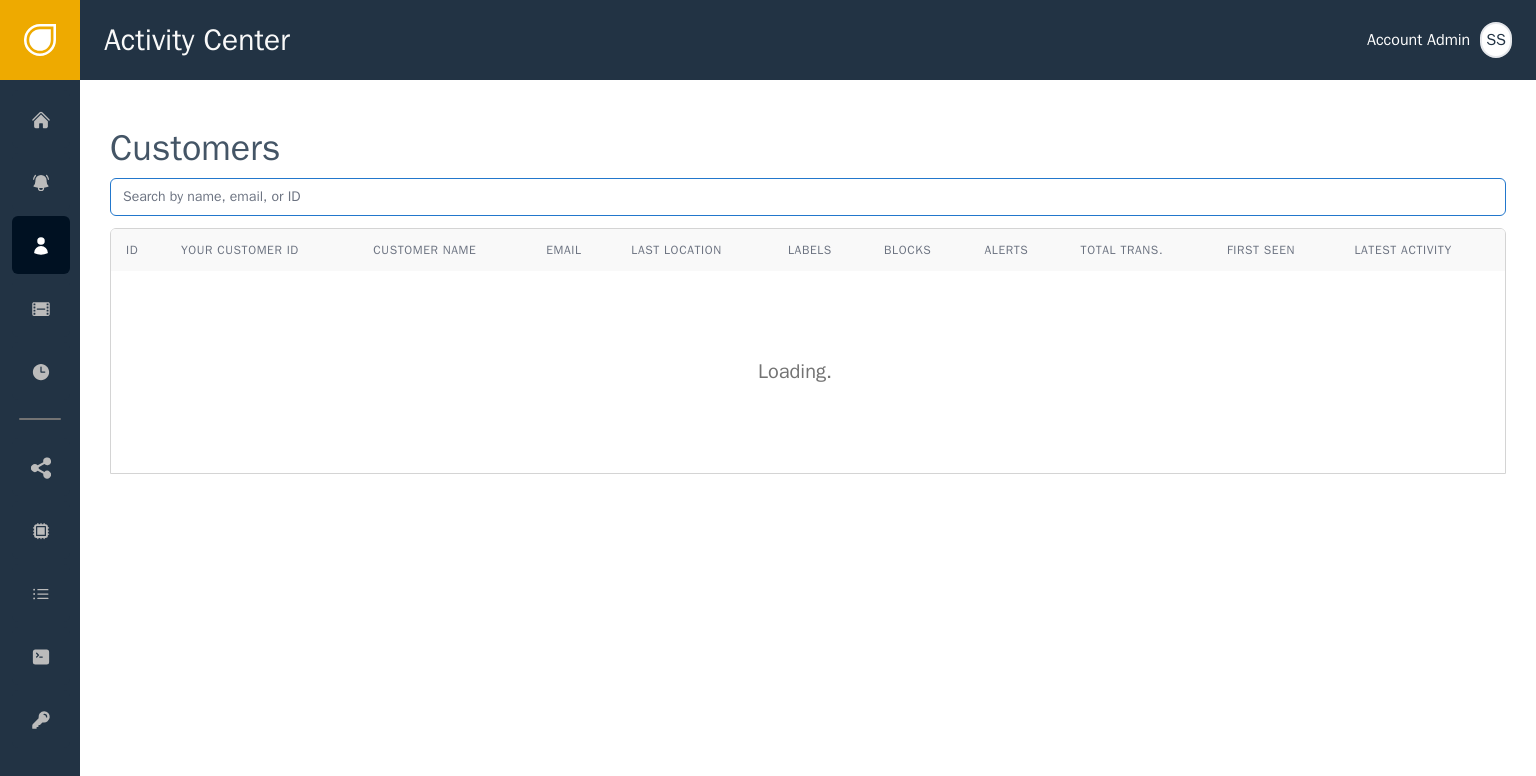 paste on "clc; clear all; close all; I = imread('cameraman.tif'); grayImage = im2gray(I); % Display the original image figure; imshow(grayImage); title('Grayscale Image'); % histogram Data figure; imhist(grayImage); title('Histogram of the Image');" 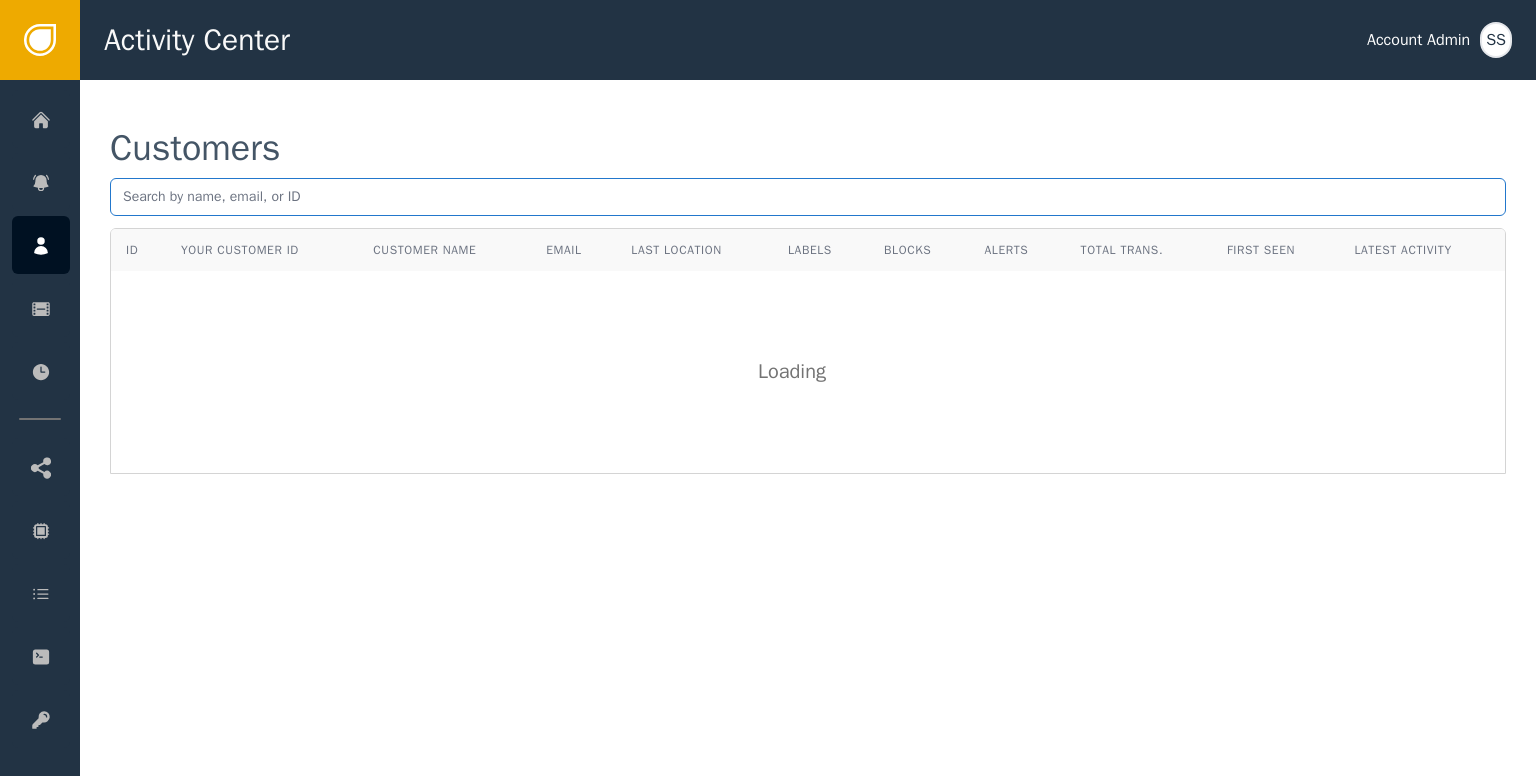 scroll, scrollTop: 0, scrollLeft: 0, axis: both 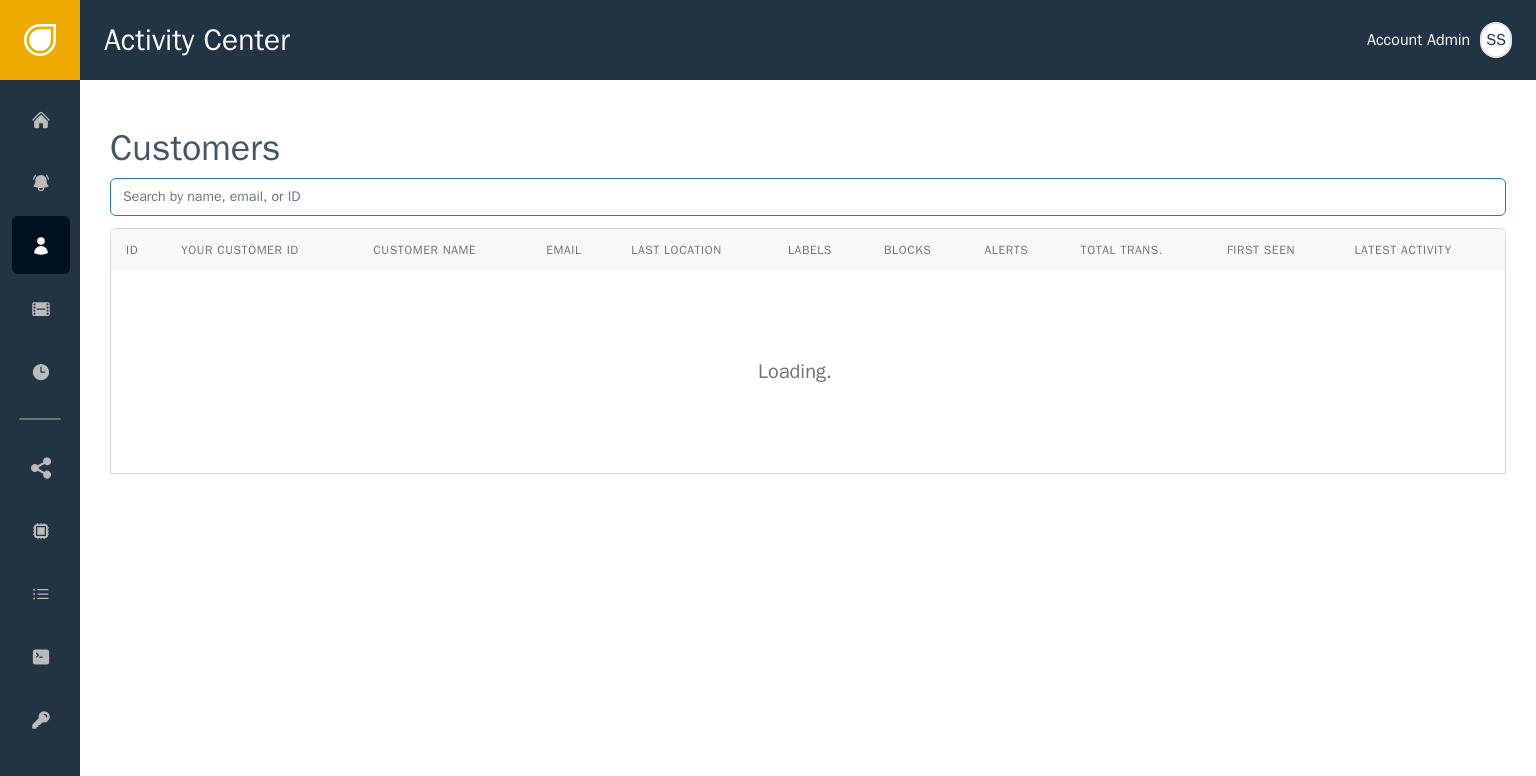paste on "[USERNAME]@[EXAMPLE.COM]" 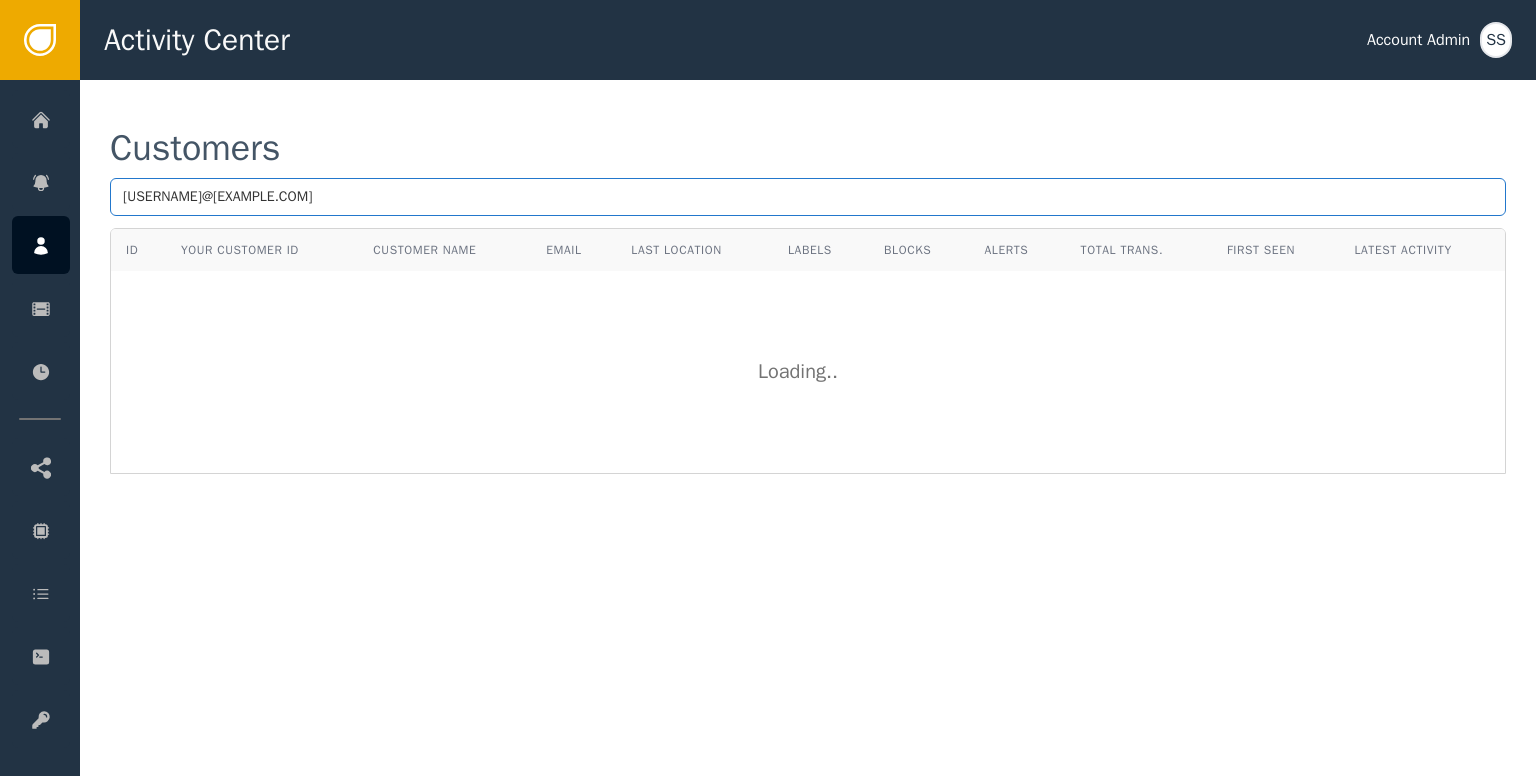 type on "[USERNAME]@[EXAMPLE.COM]" 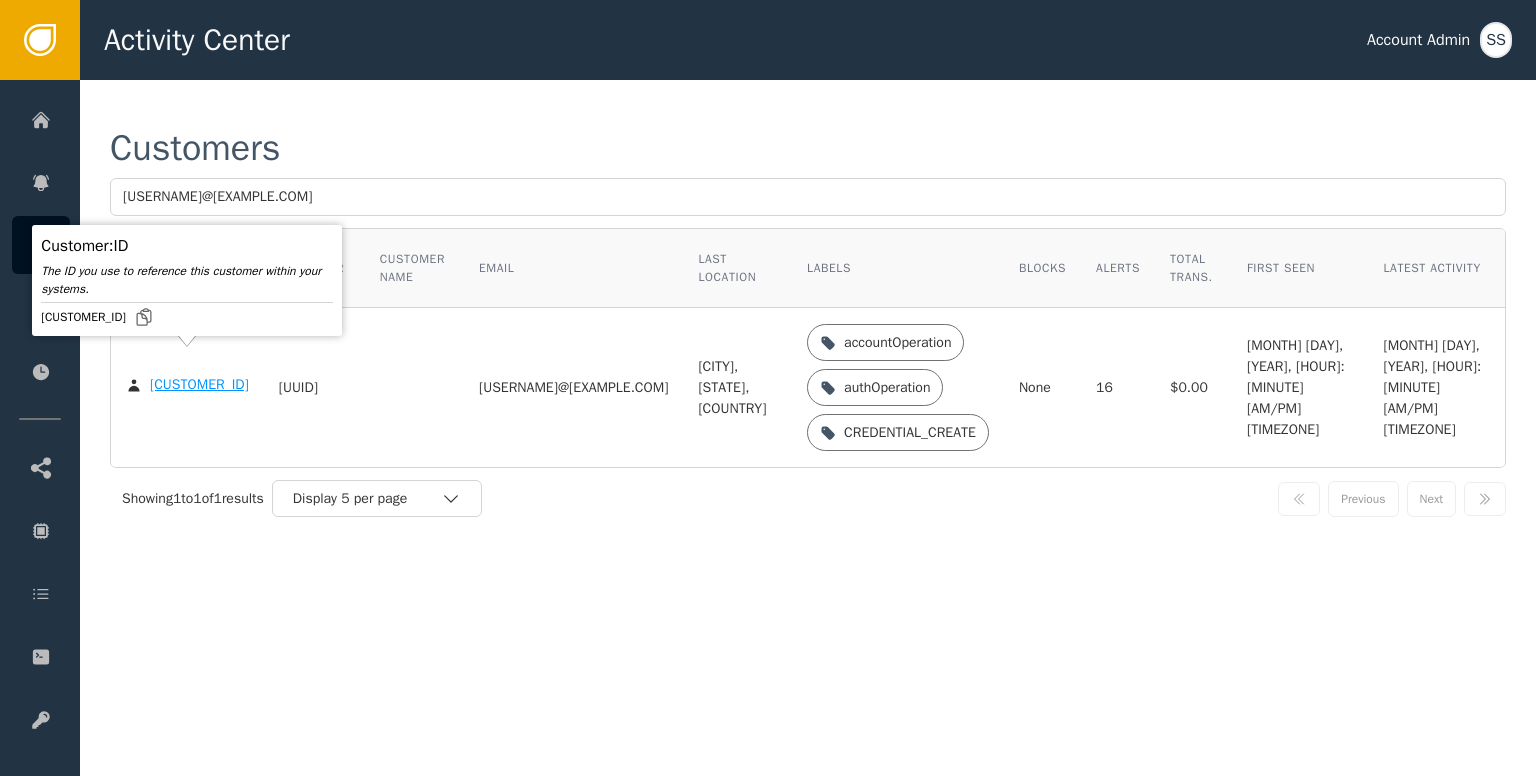 click on "[CUSTOMER_ID]" at bounding box center (199, 385) 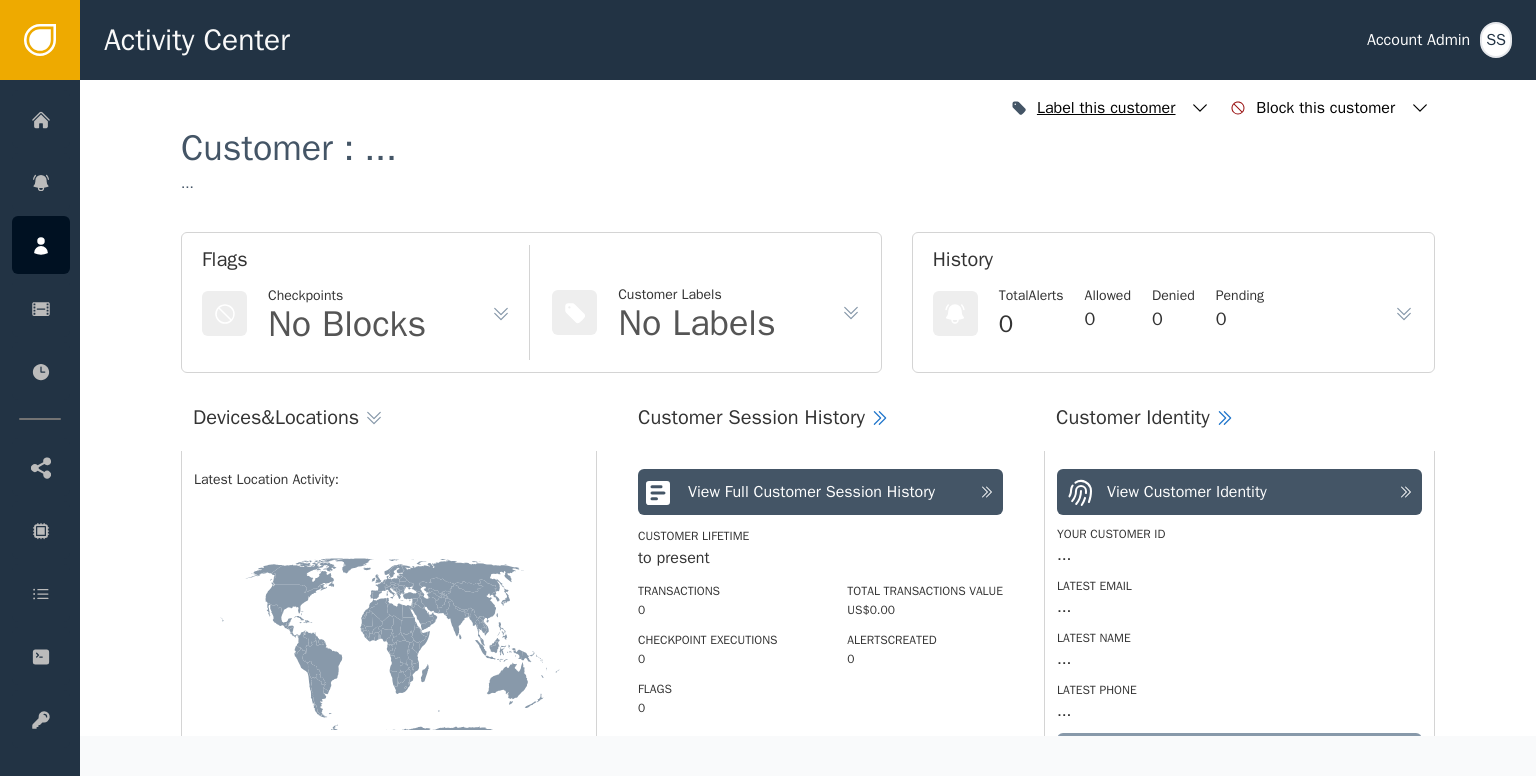 click at bounding box center (1200, 108) 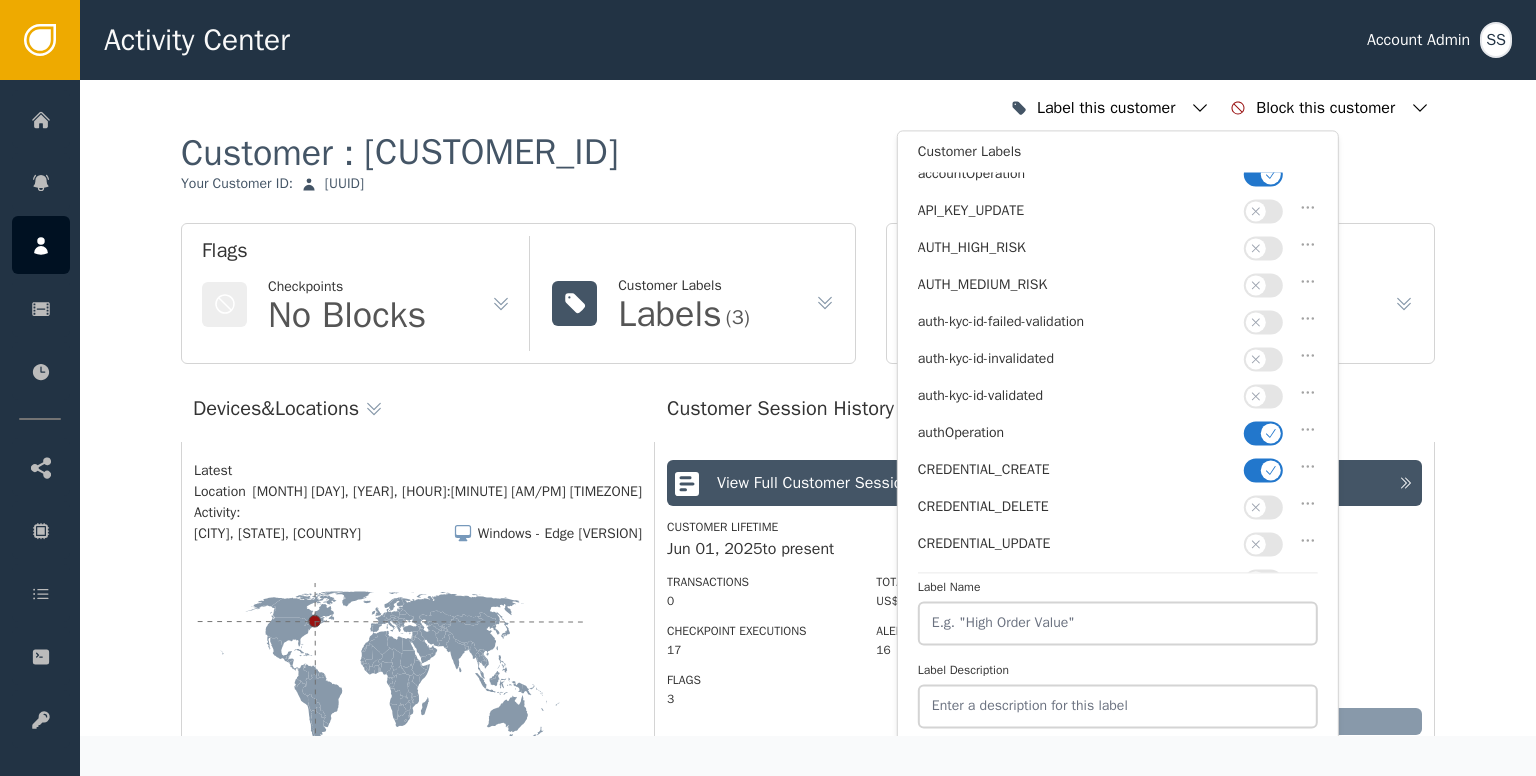 scroll, scrollTop: 0, scrollLeft: 0, axis: both 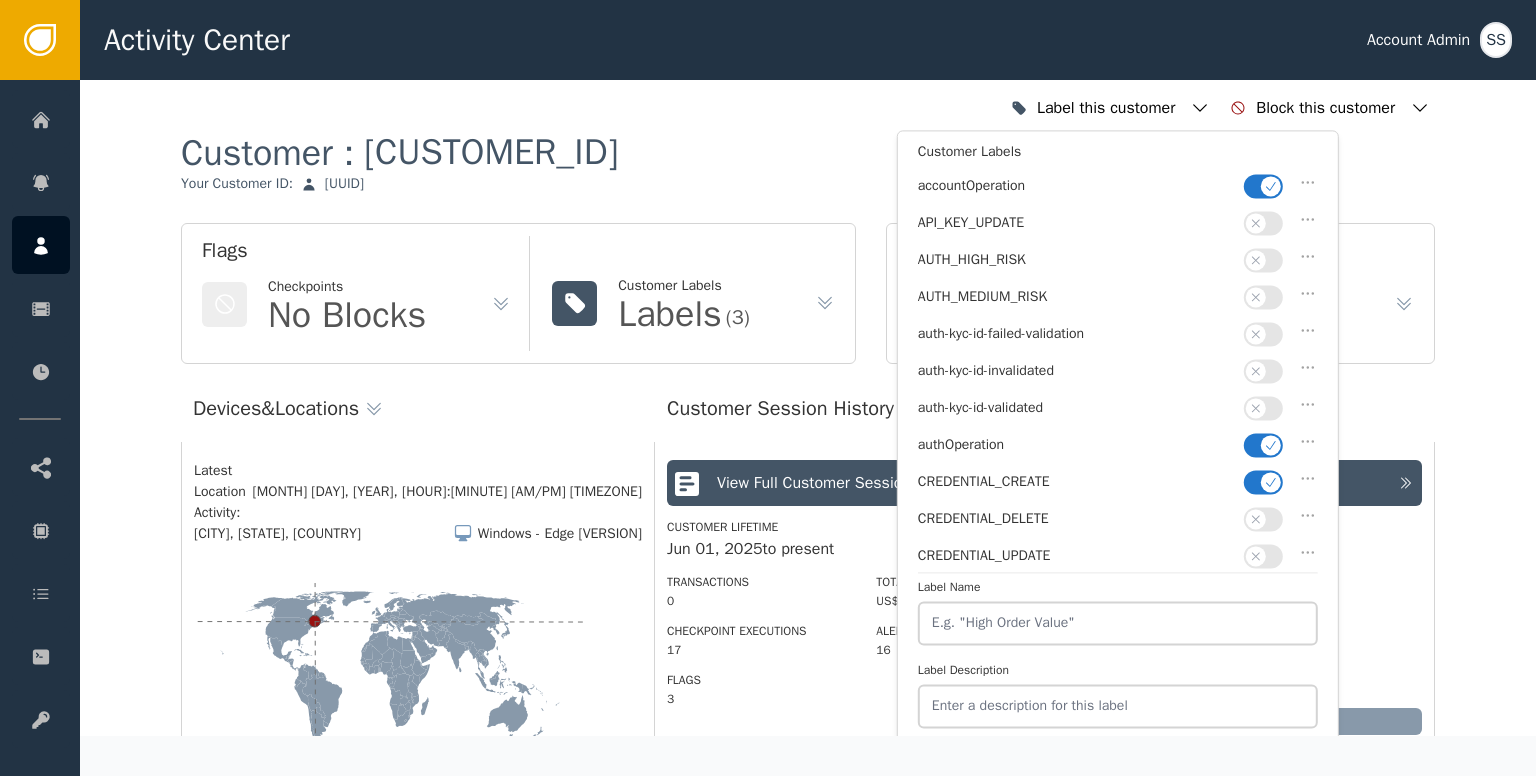 click at bounding box center [1271, 445] 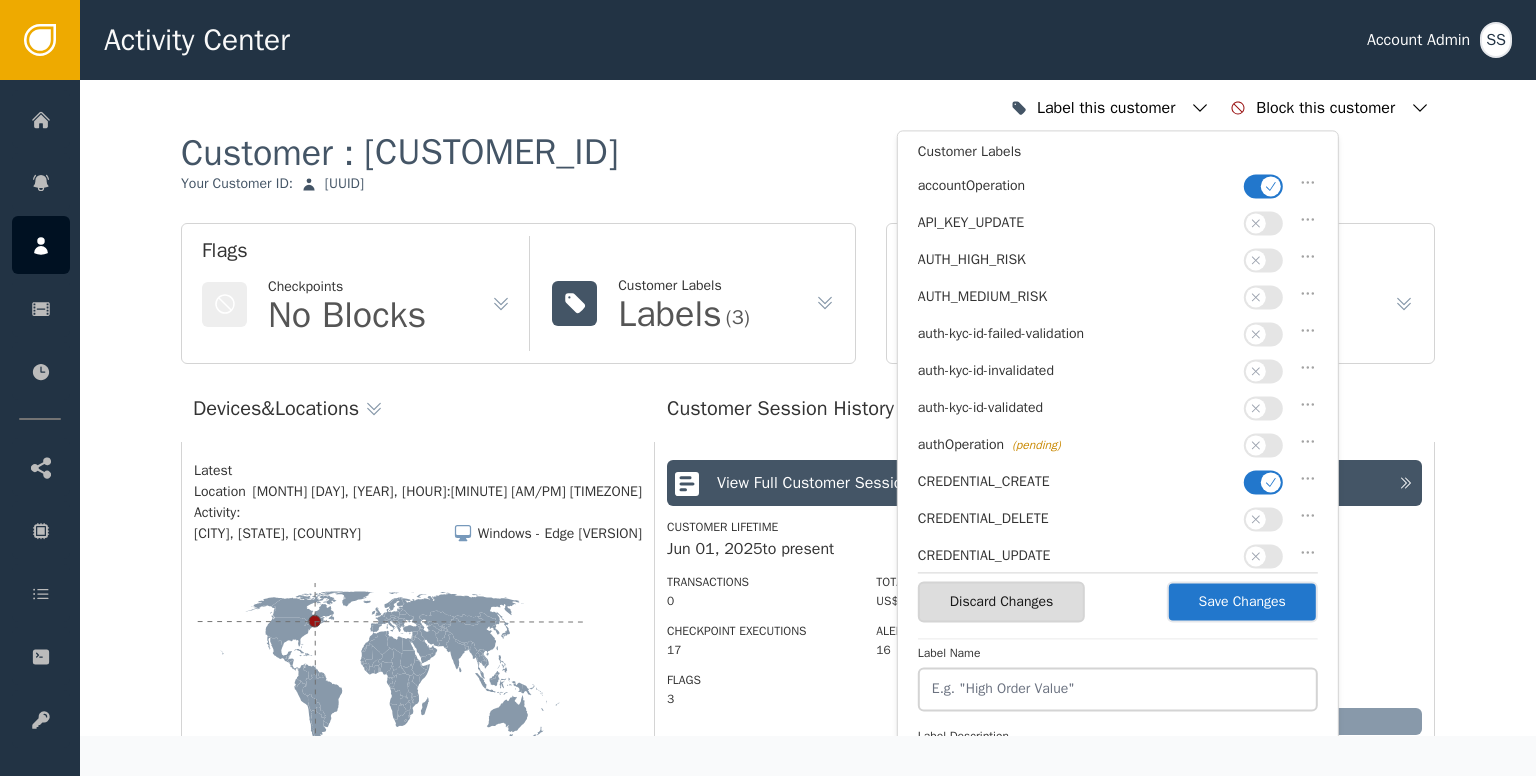 click at bounding box center [1271, 482] 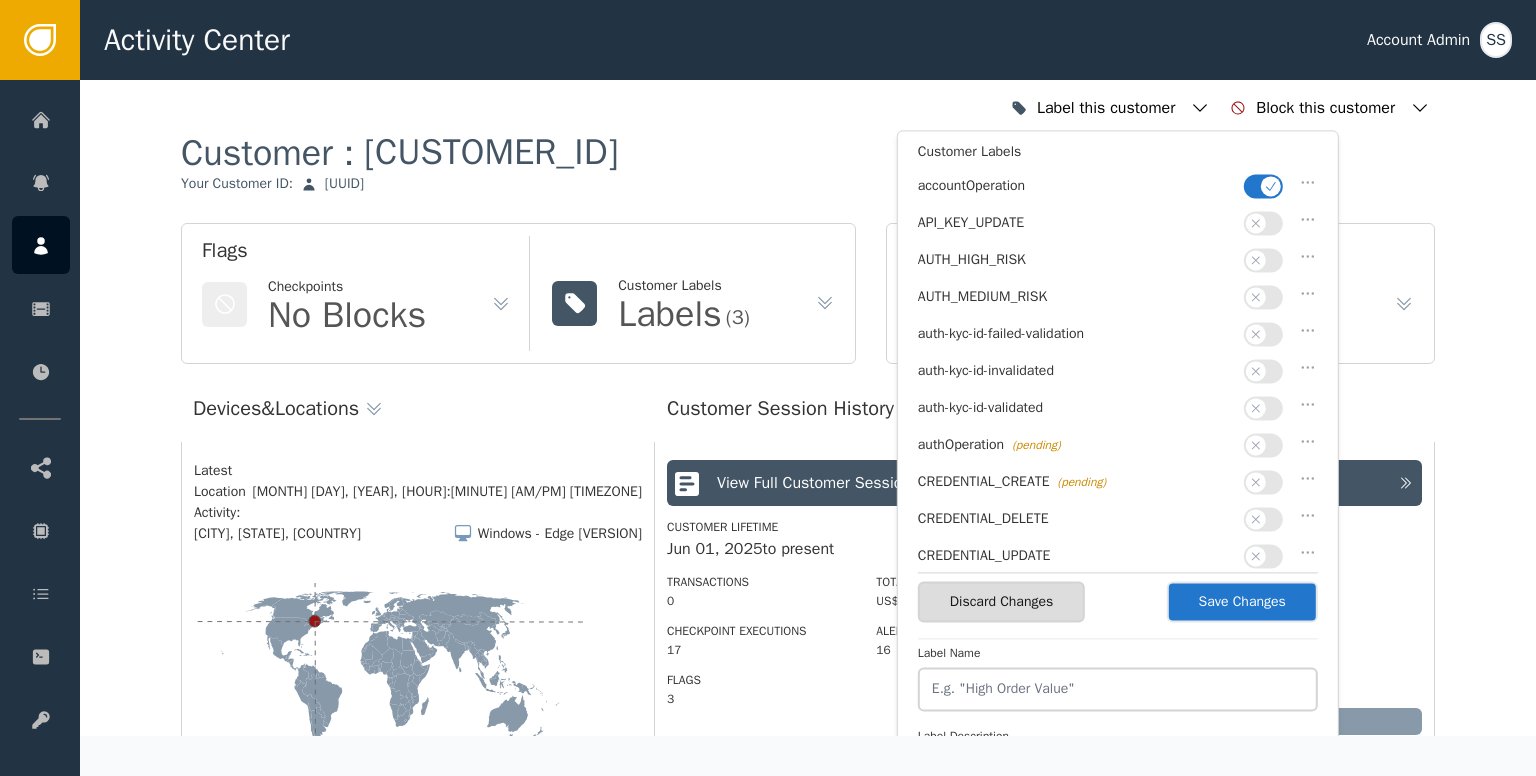 click at bounding box center [1271, 186] 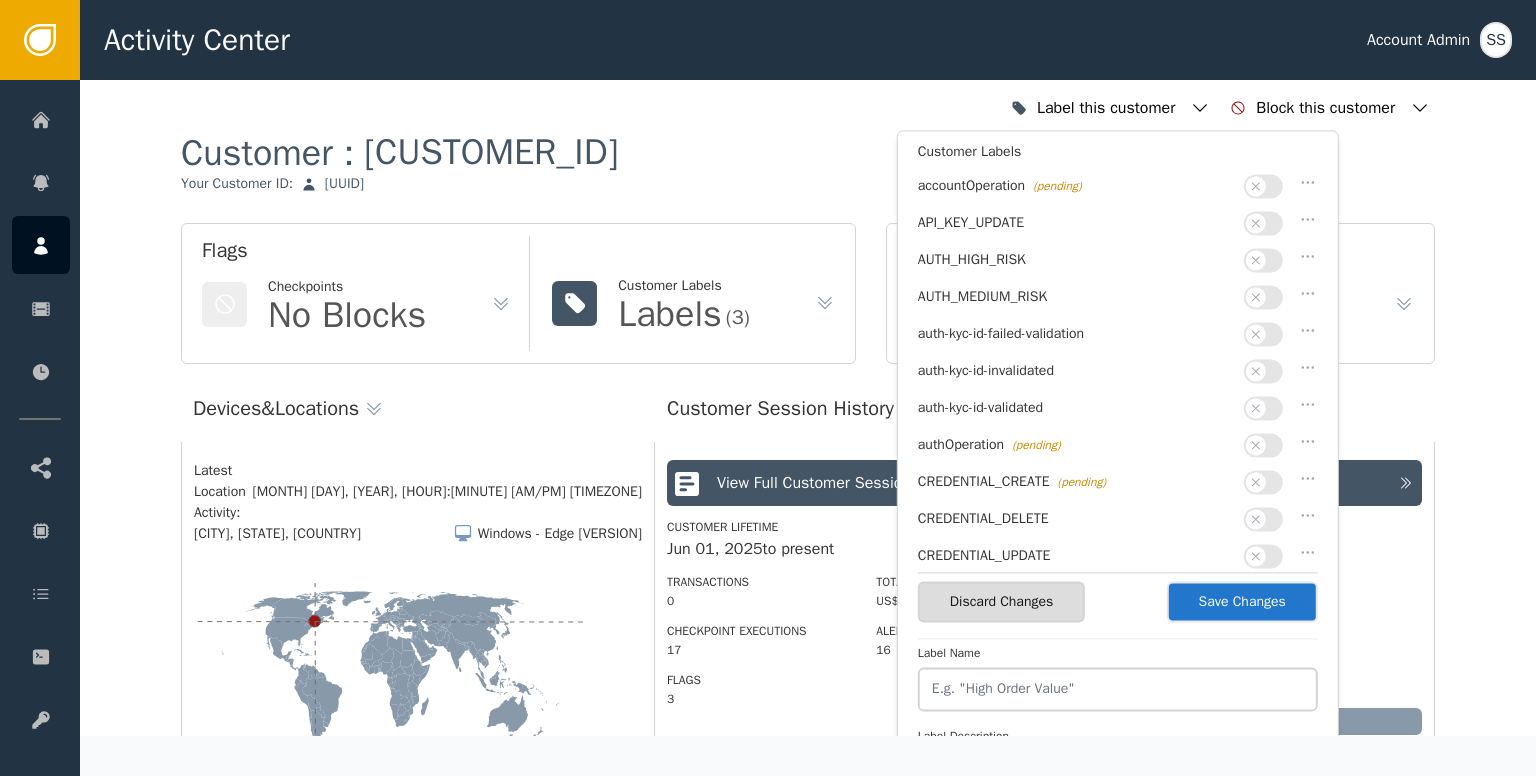 click on "Save Changes" at bounding box center (1242, 601) 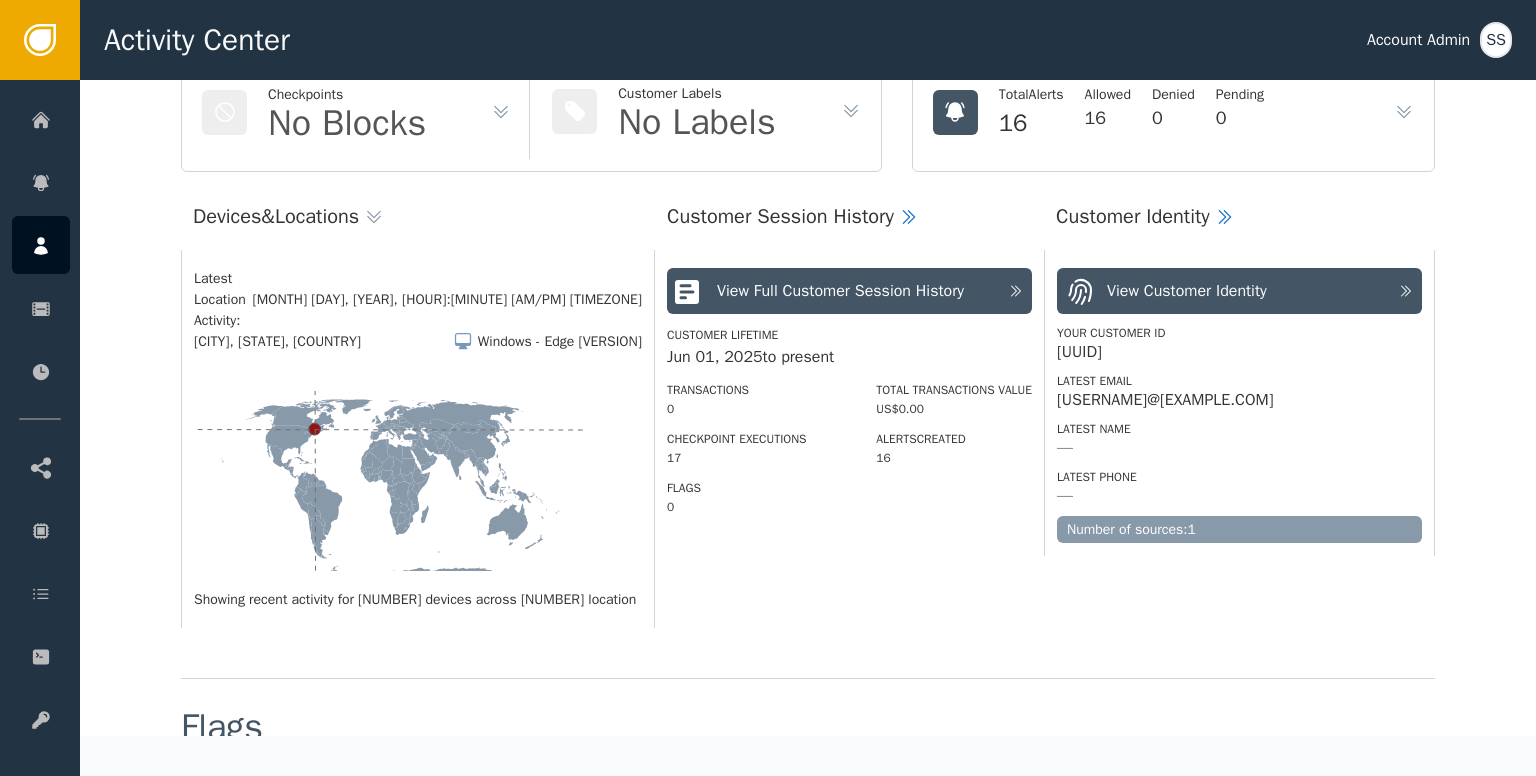 scroll, scrollTop: 190, scrollLeft: 0, axis: vertical 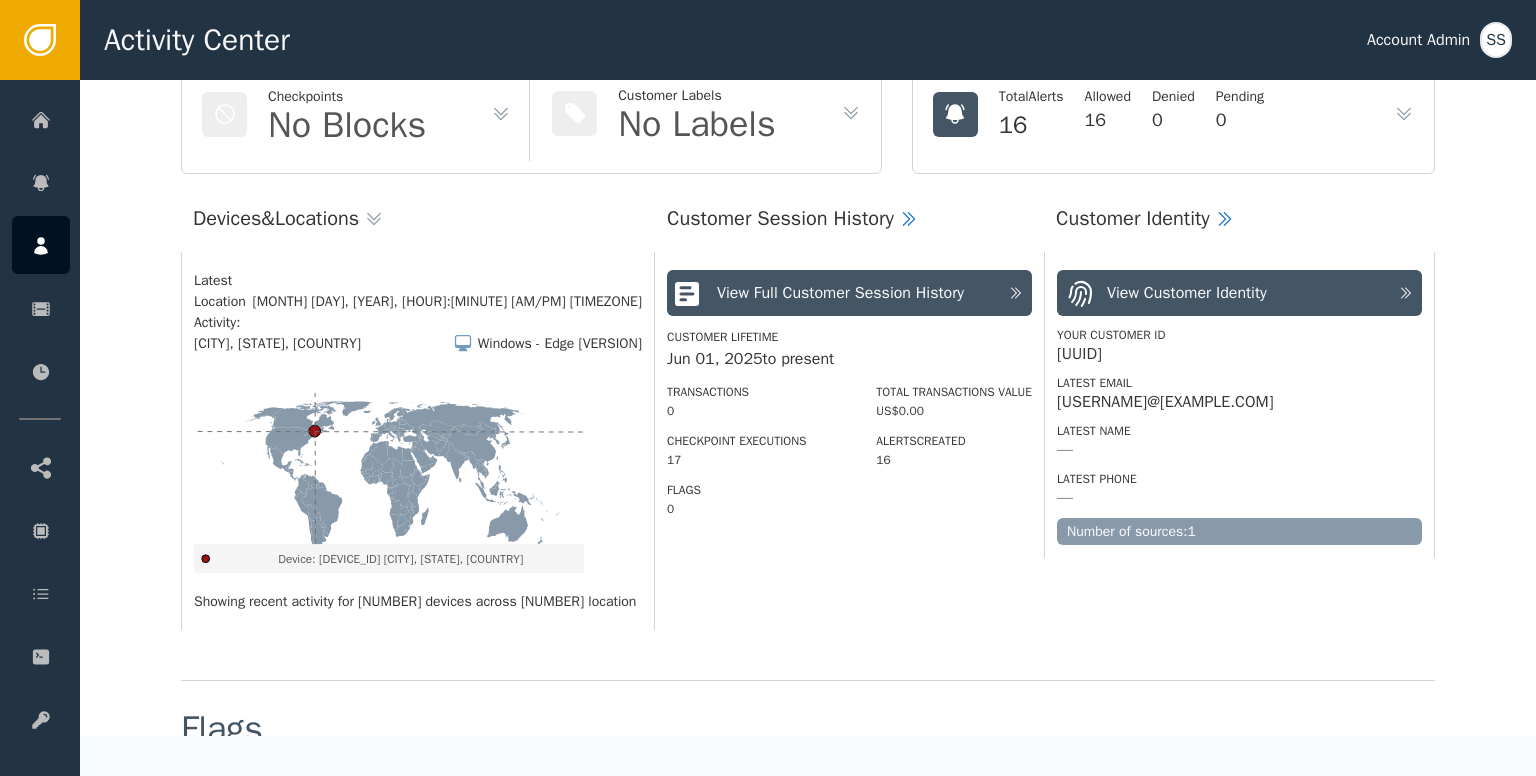 type 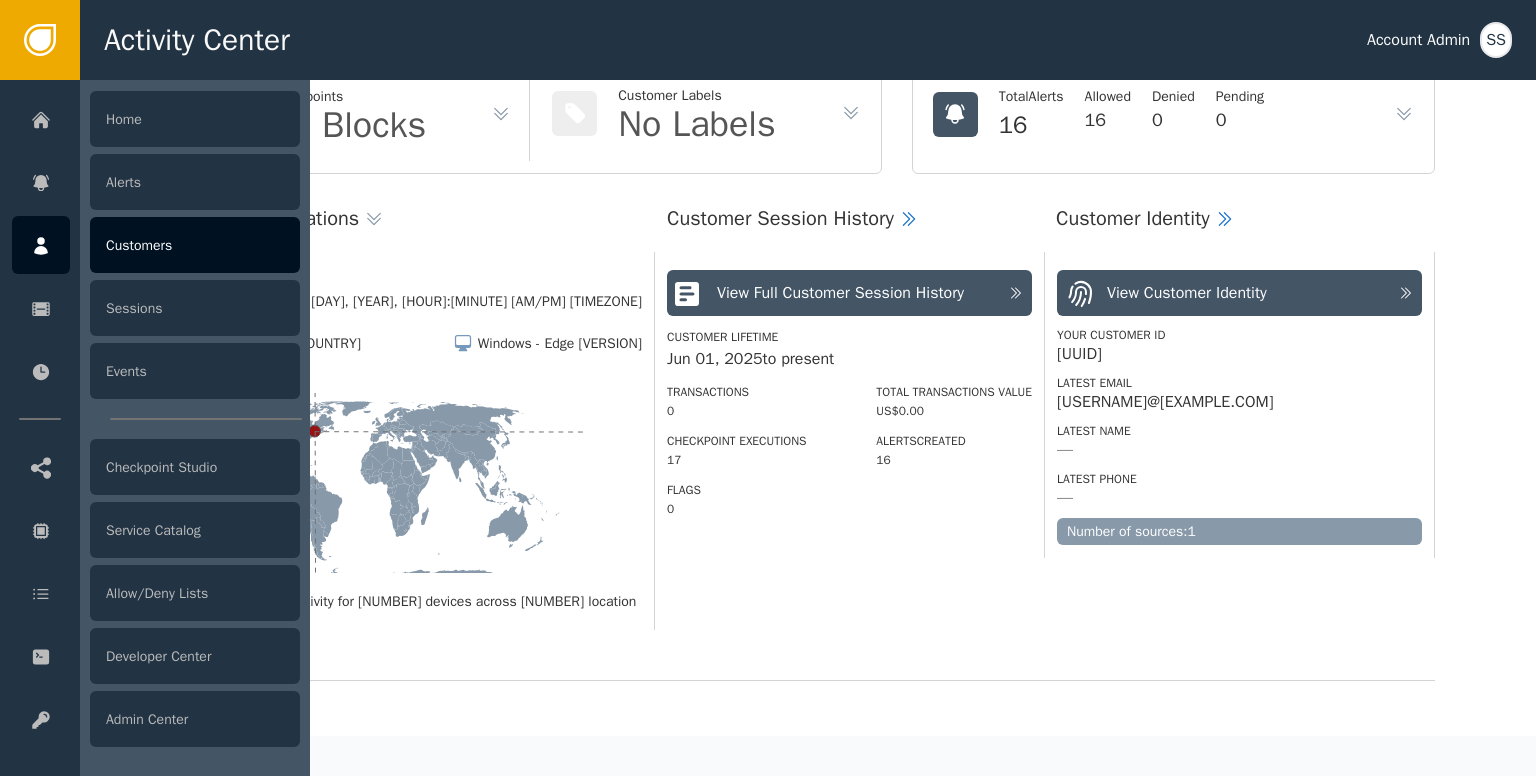 click at bounding box center (41, 246) 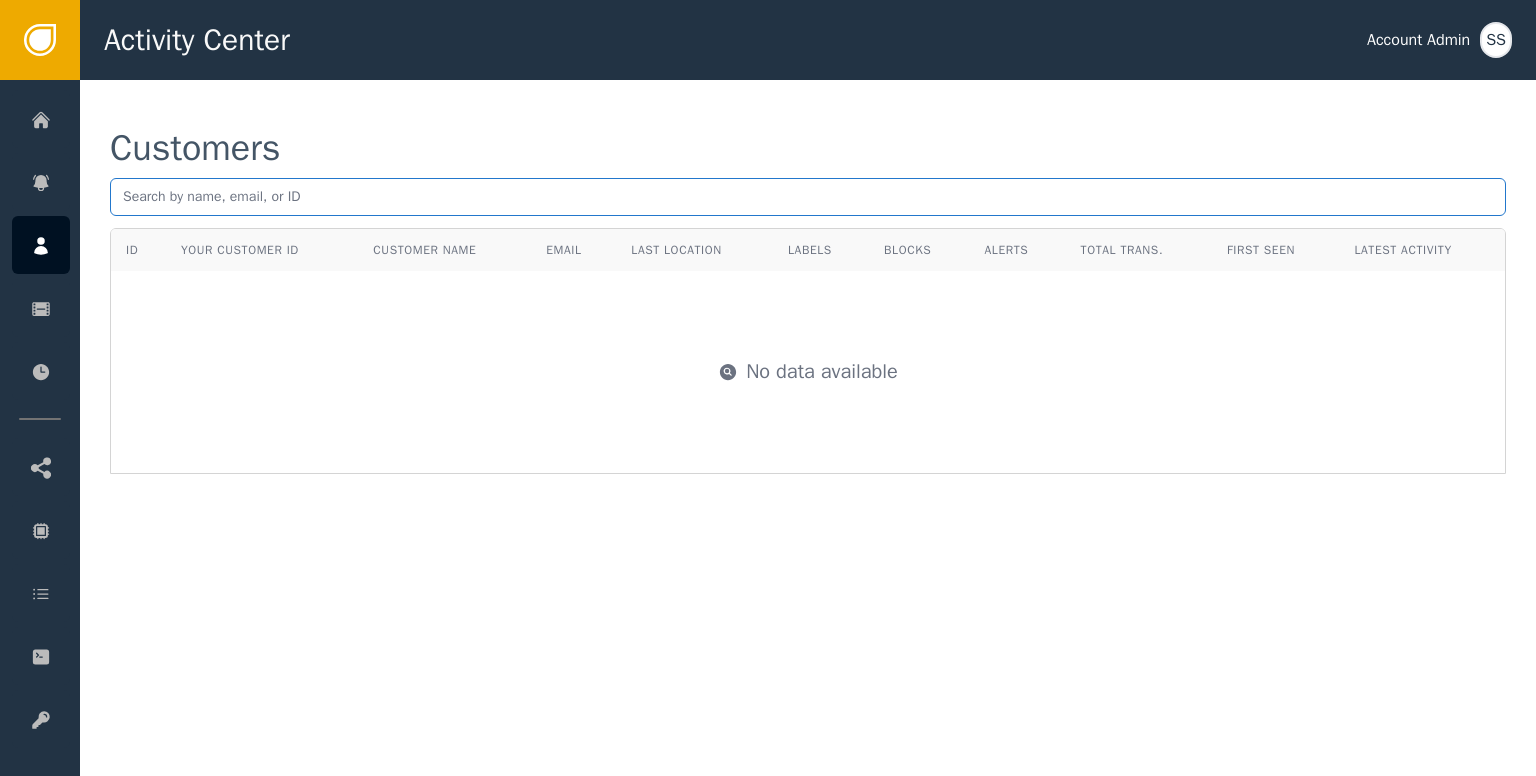 click at bounding box center [808, 197] 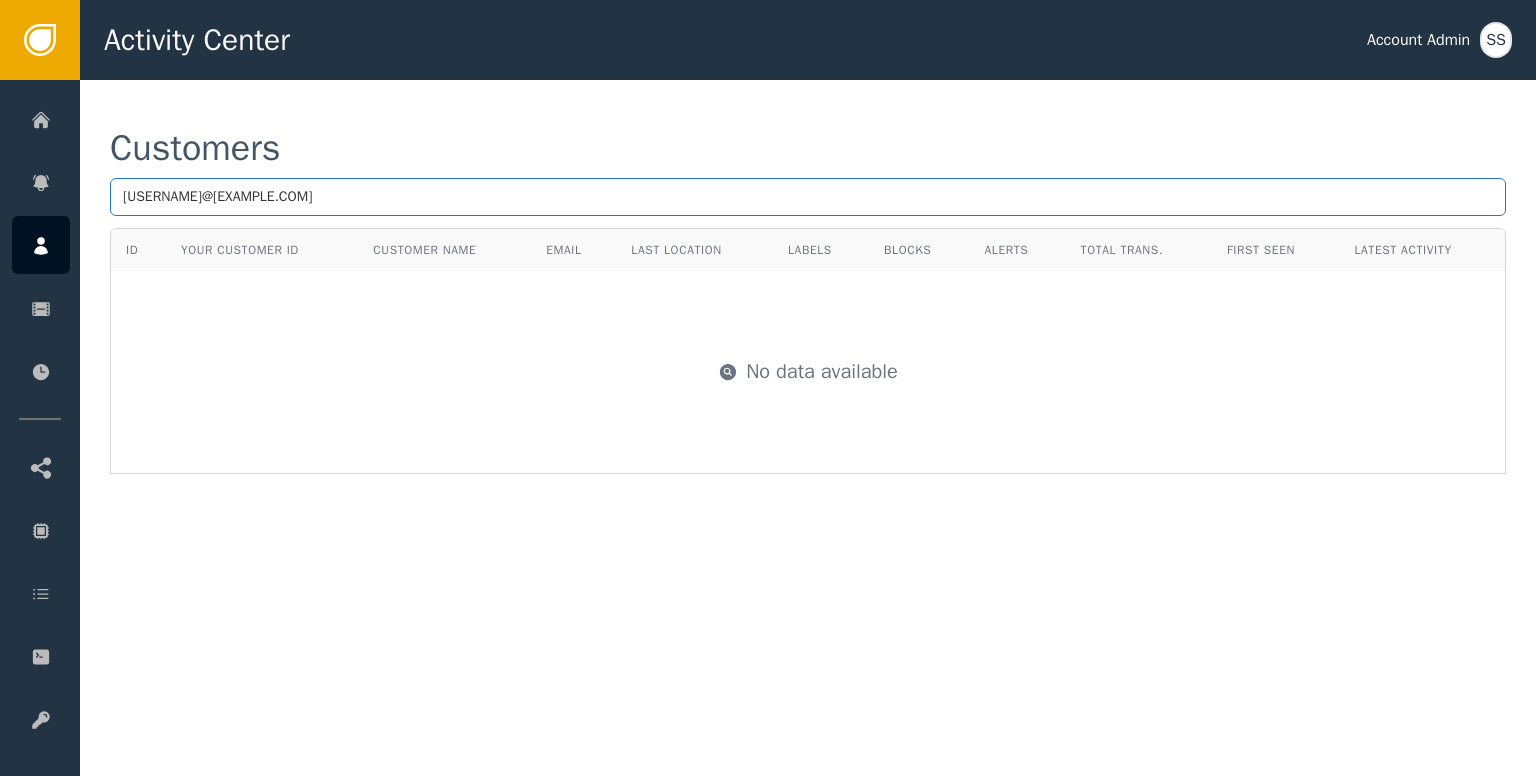 type on "[USERNAME]@[EXAMPLE.COM]" 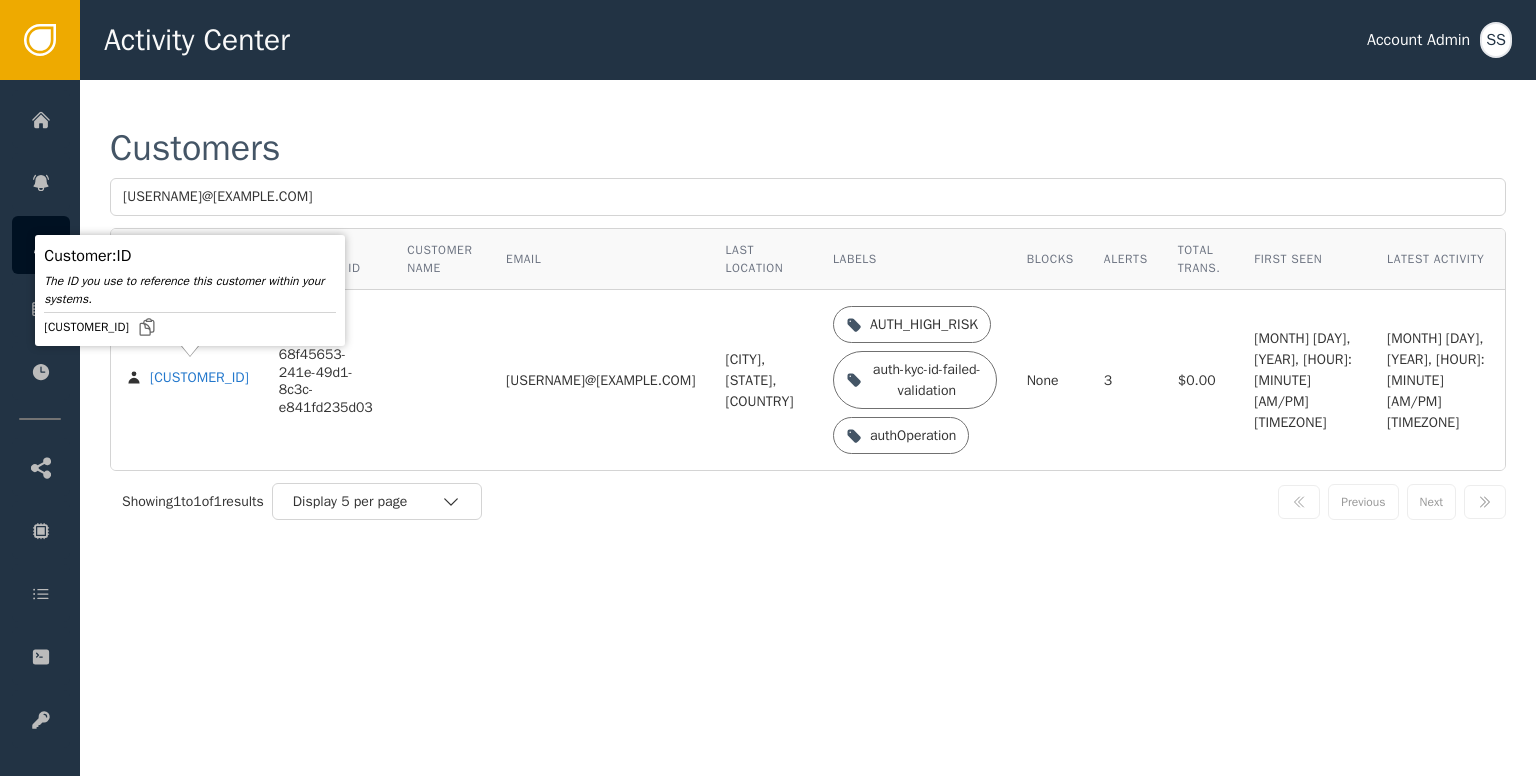 click on "[CUSTOMER_ID]" at bounding box center [187, 380] 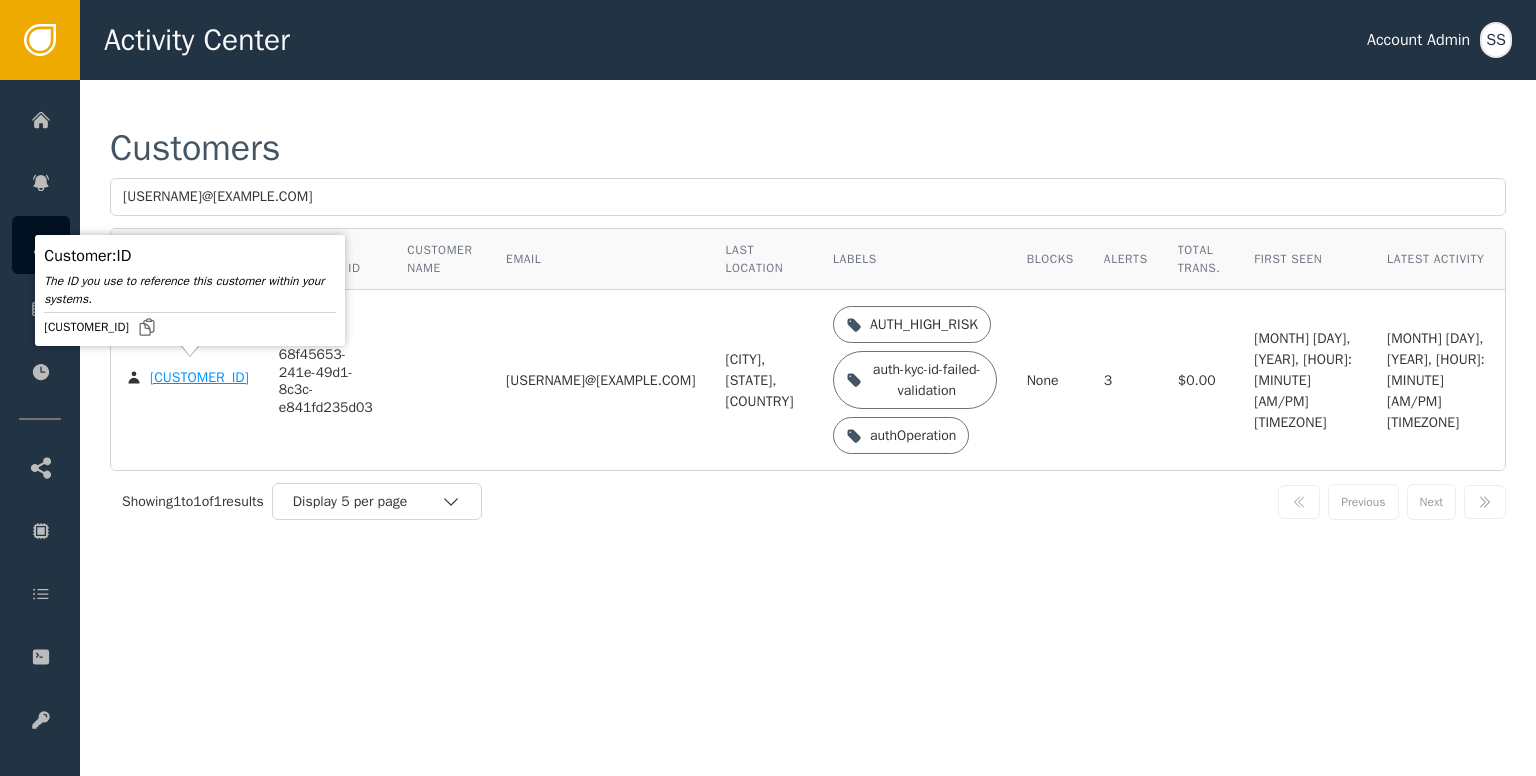 click on "[CUSTOMER_ID]" at bounding box center [199, 378] 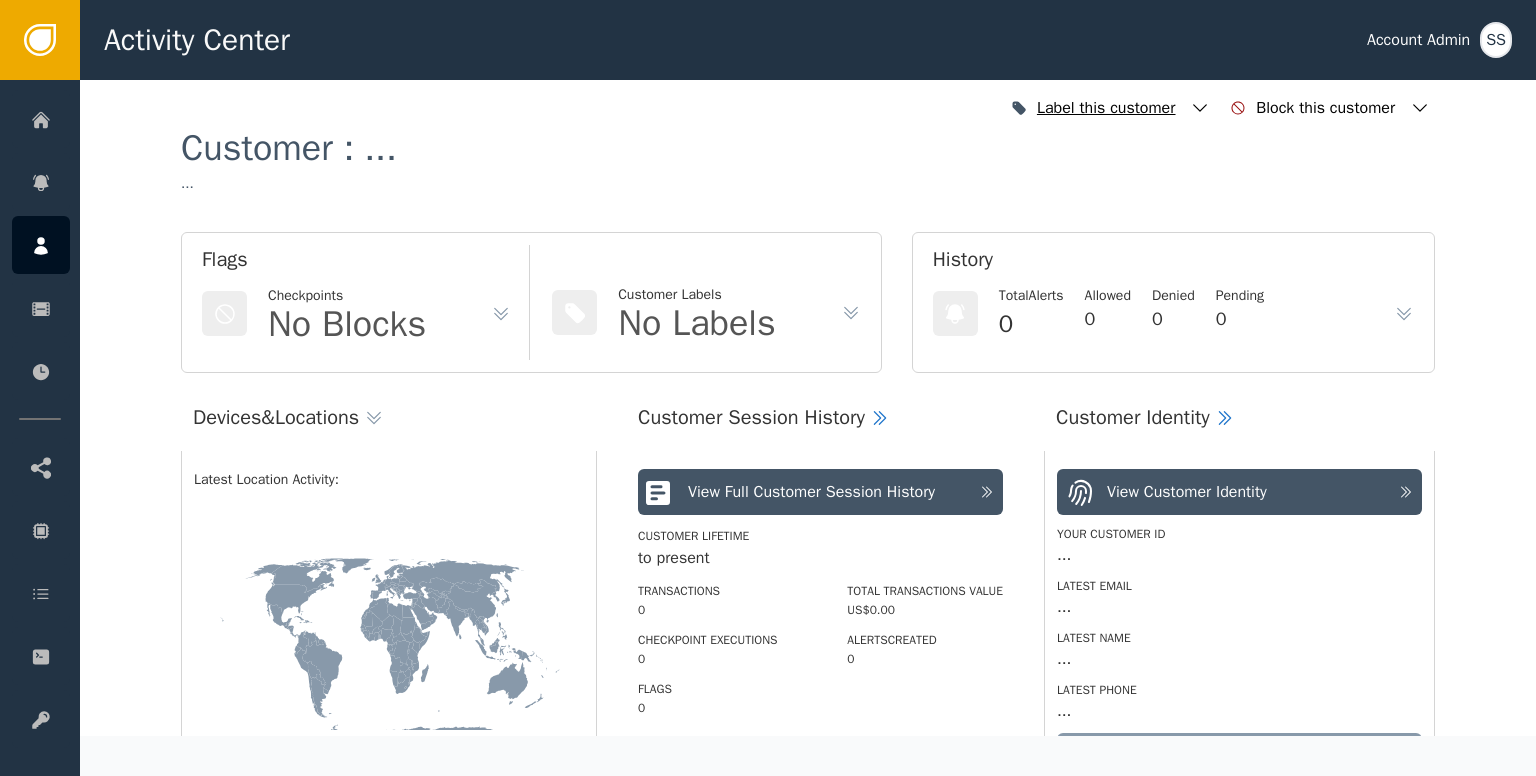 click at bounding box center (1200, 108) 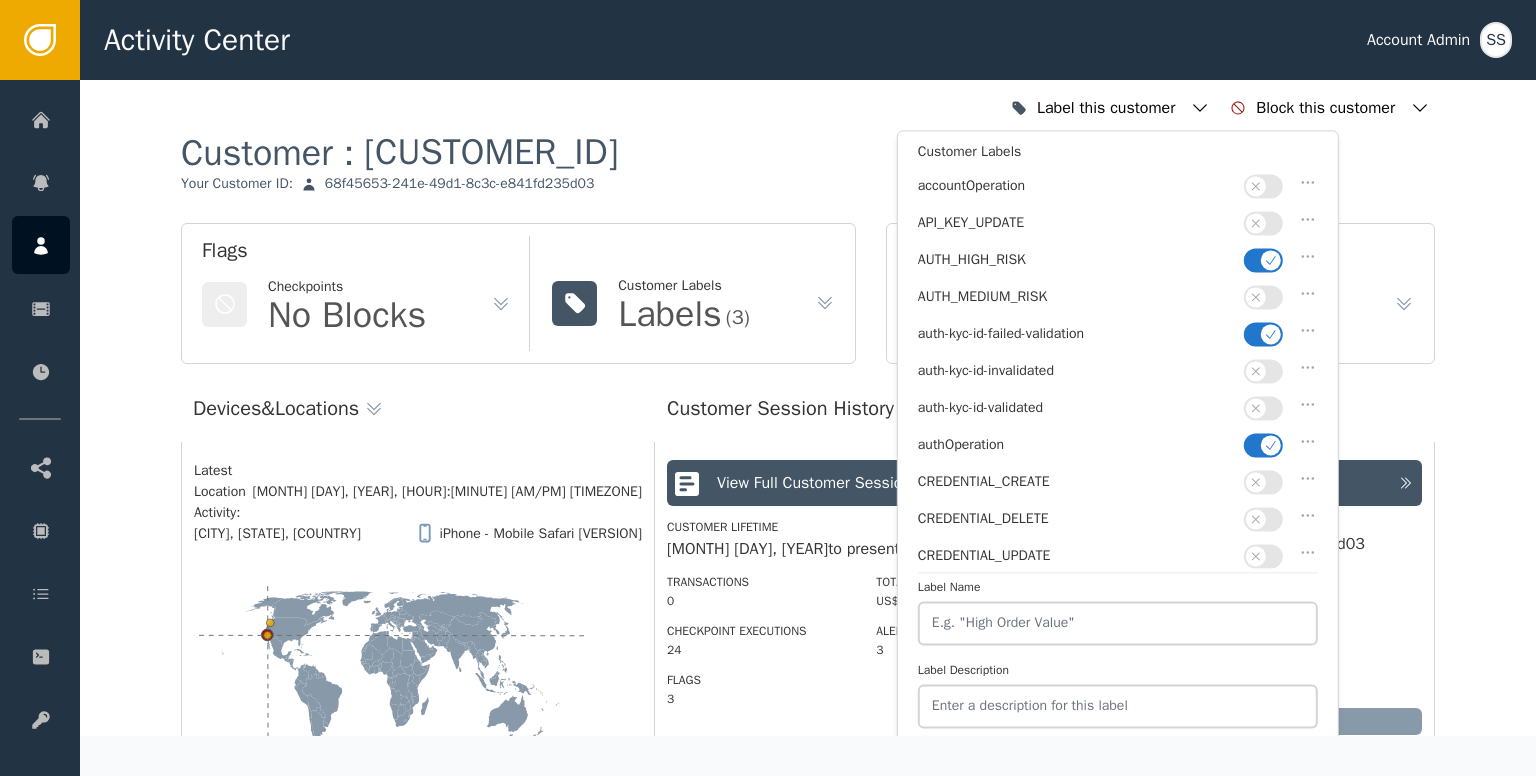 click at bounding box center (1271, 260) 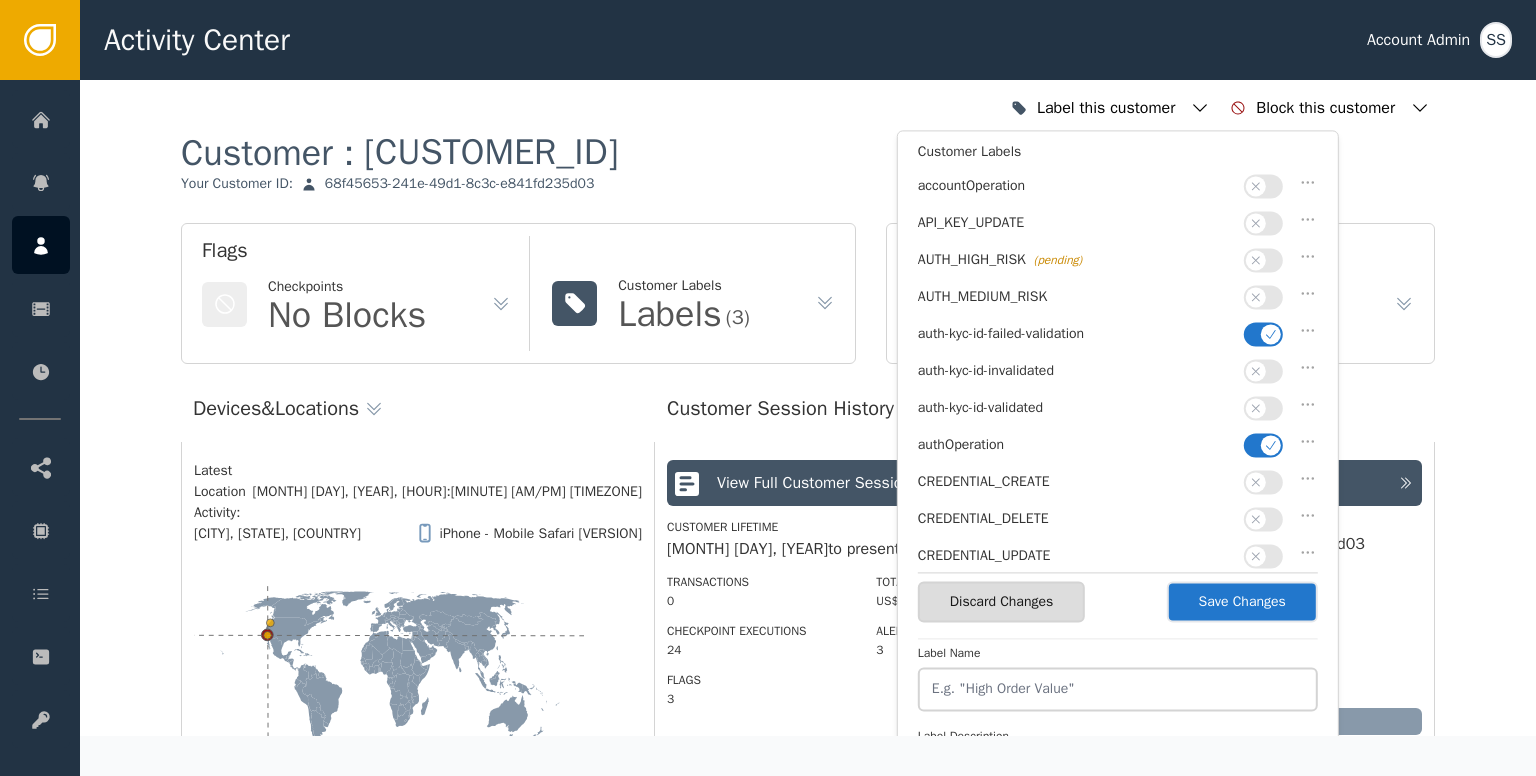 drag, startPoint x: 1267, startPoint y: 333, endPoint x: 1267, endPoint y: 346, distance: 13 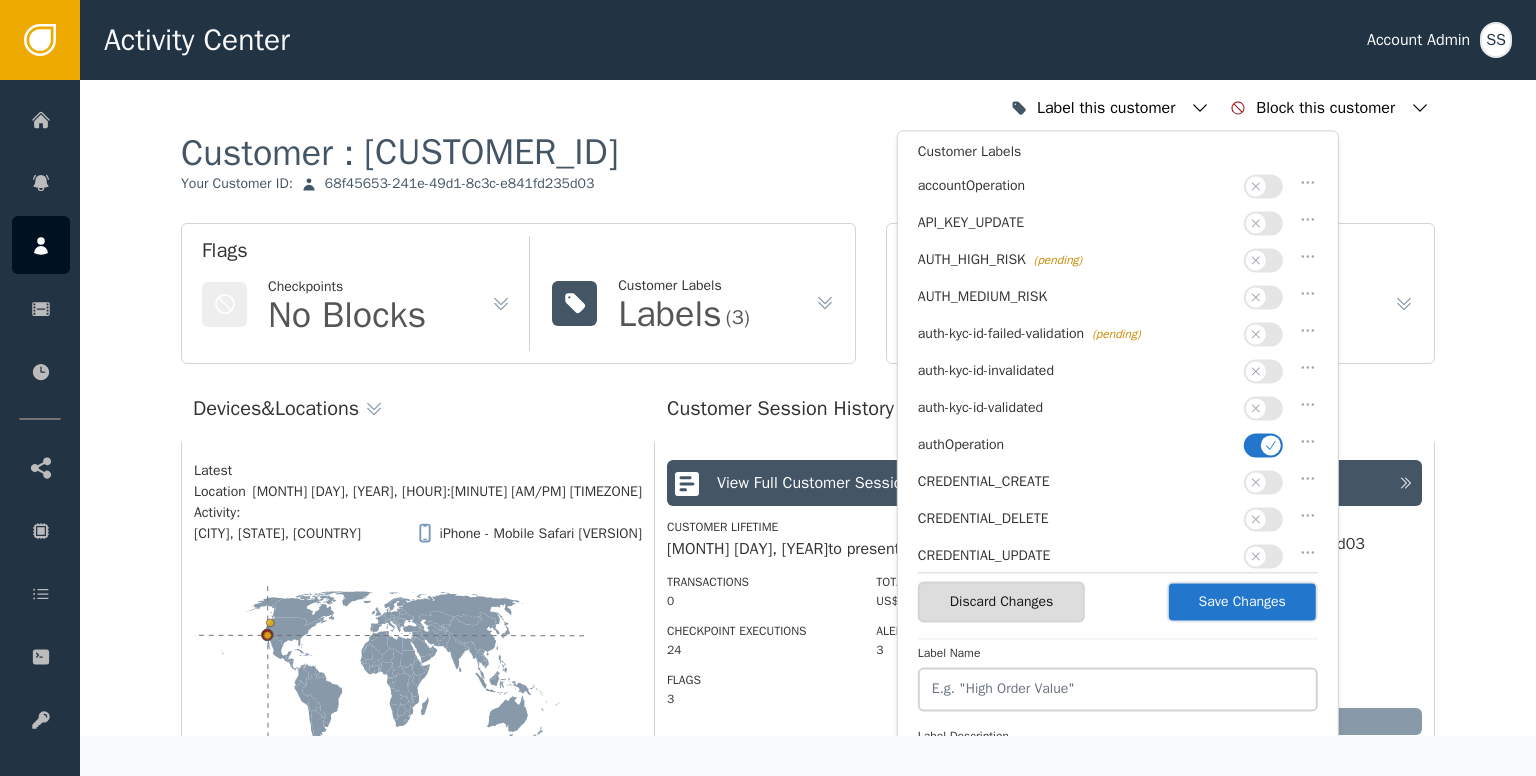 click on "auth-kyc-id-validated" at bounding box center (1118, 412) 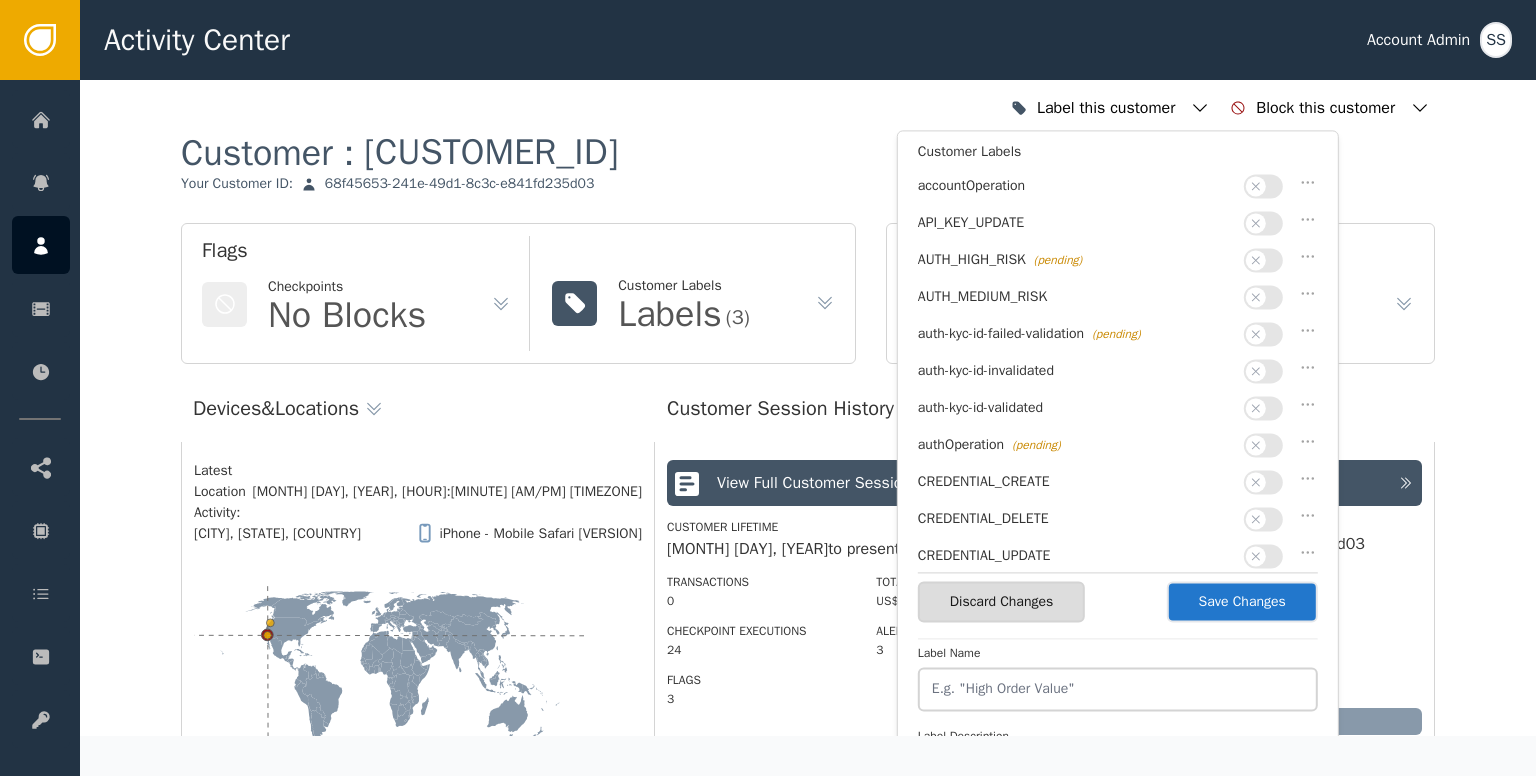 scroll, scrollTop: 200, scrollLeft: 0, axis: vertical 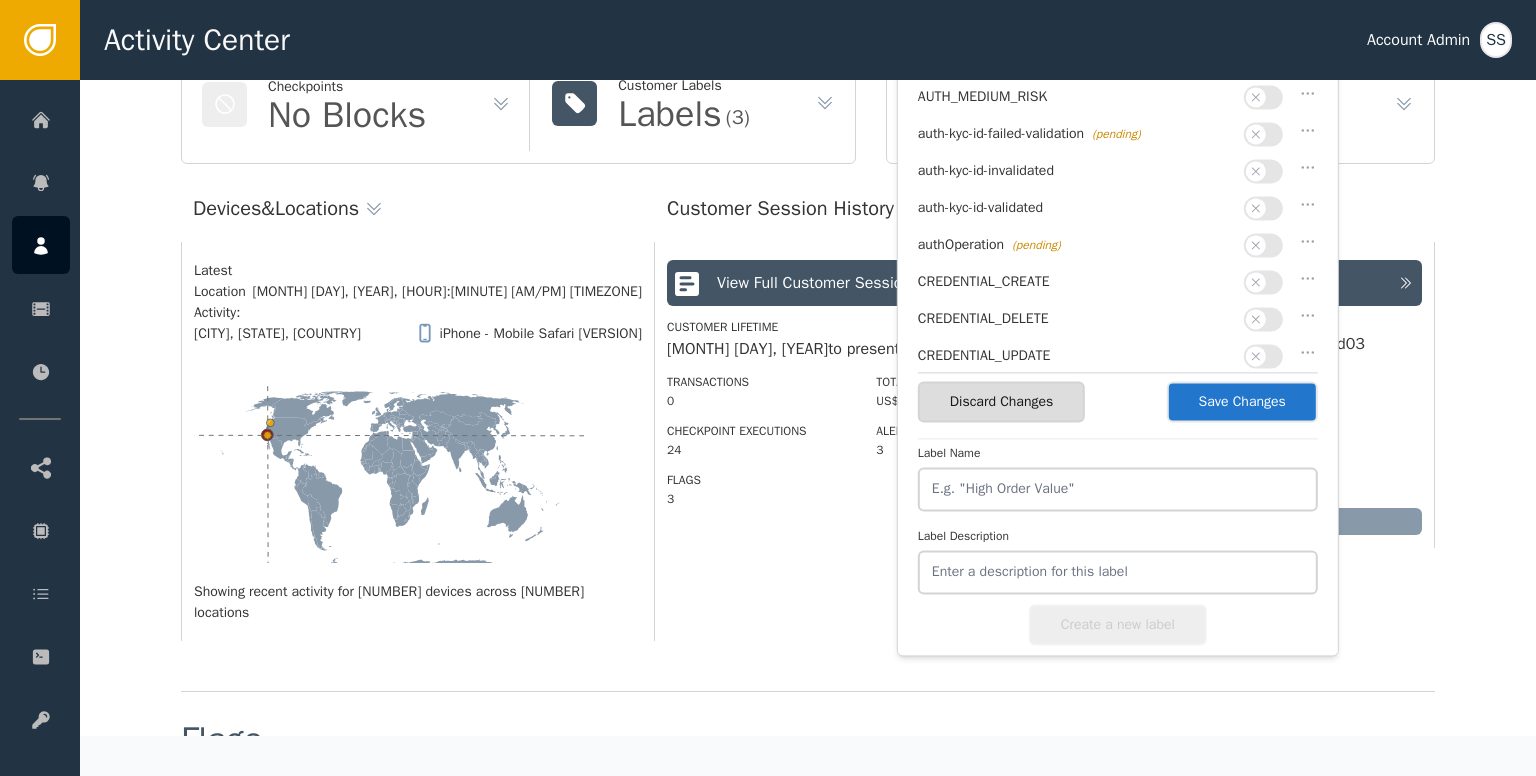 click on "Save Changes" at bounding box center [1242, 401] 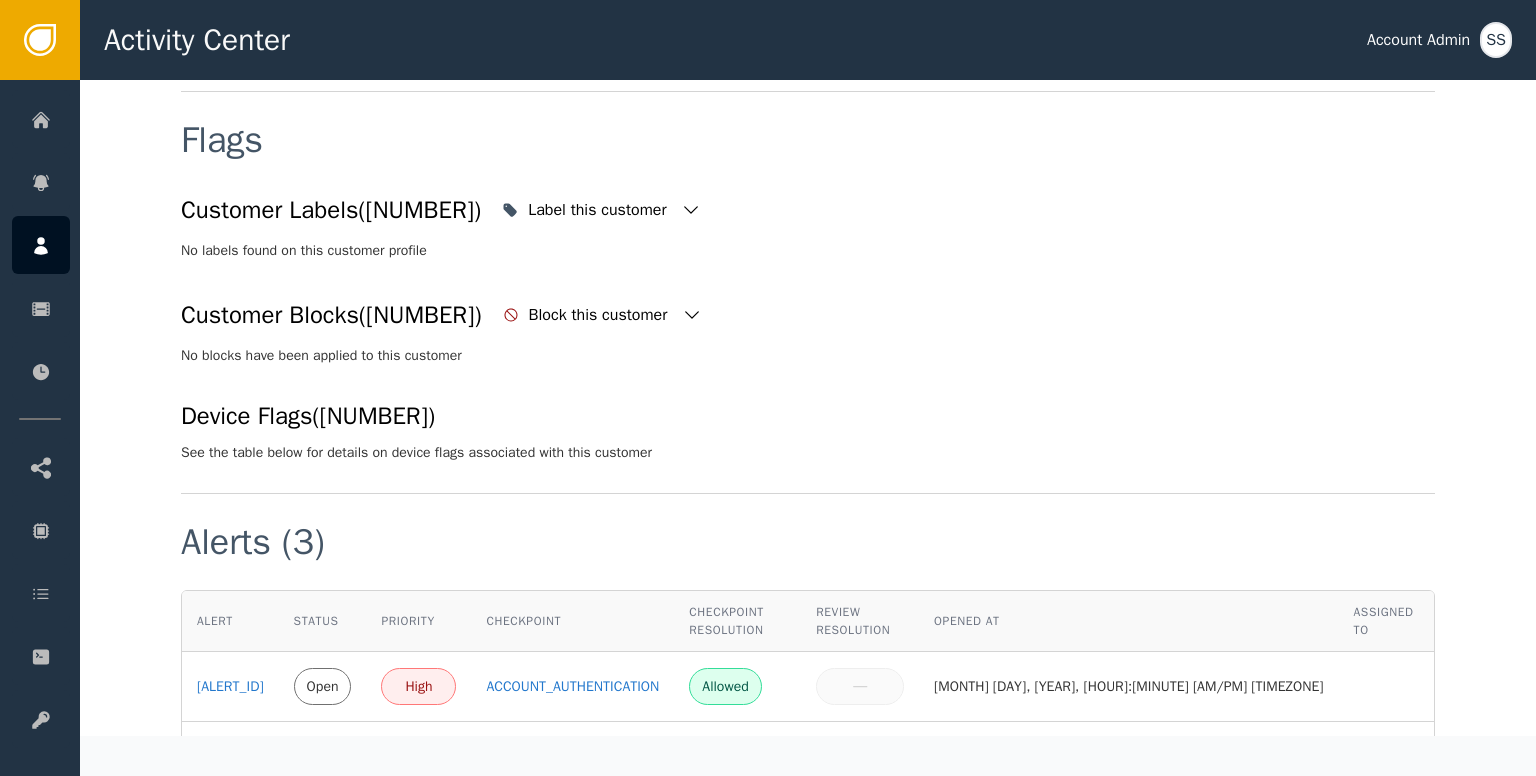 scroll, scrollTop: 790, scrollLeft: 0, axis: vertical 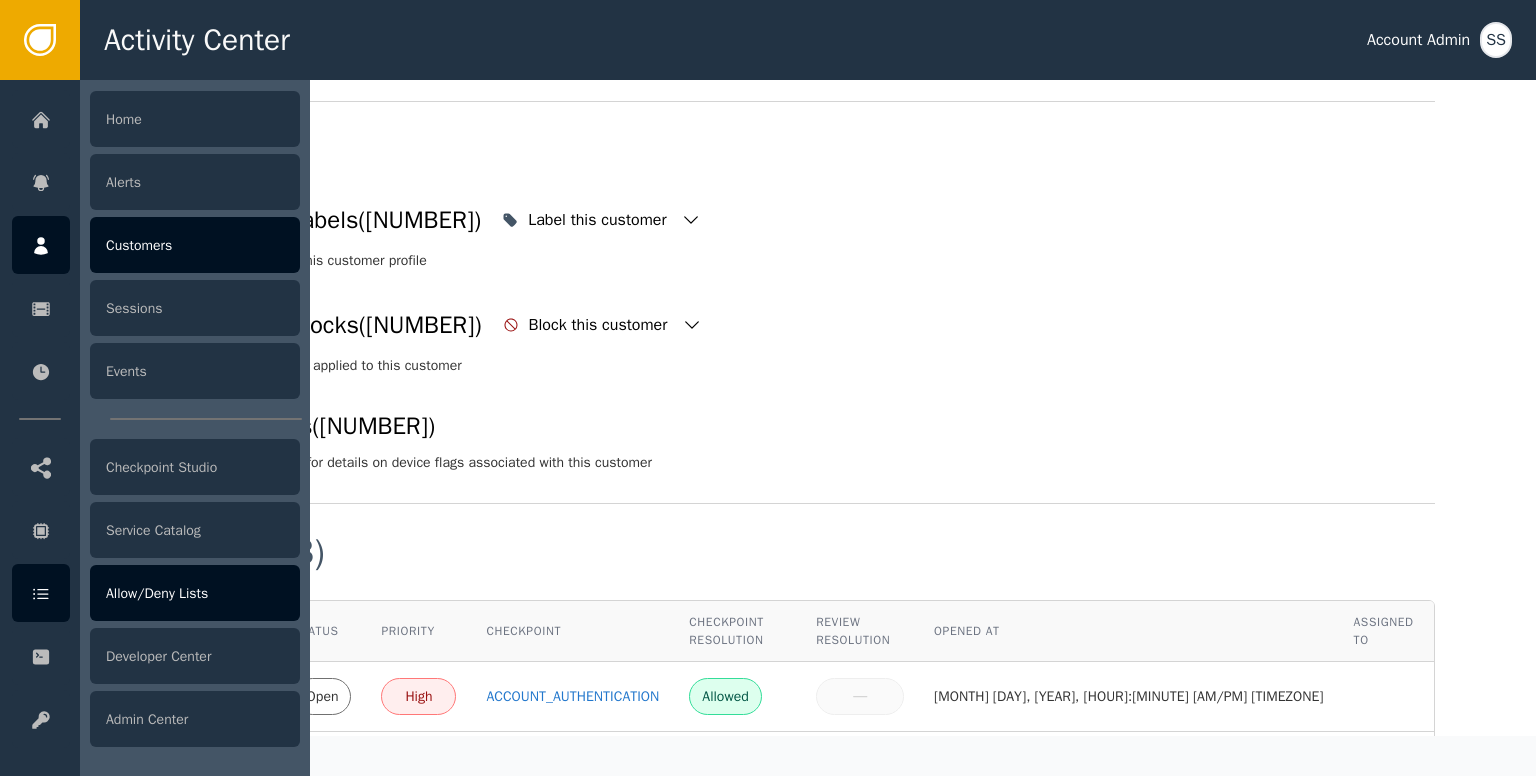 click at bounding box center [41, 593] 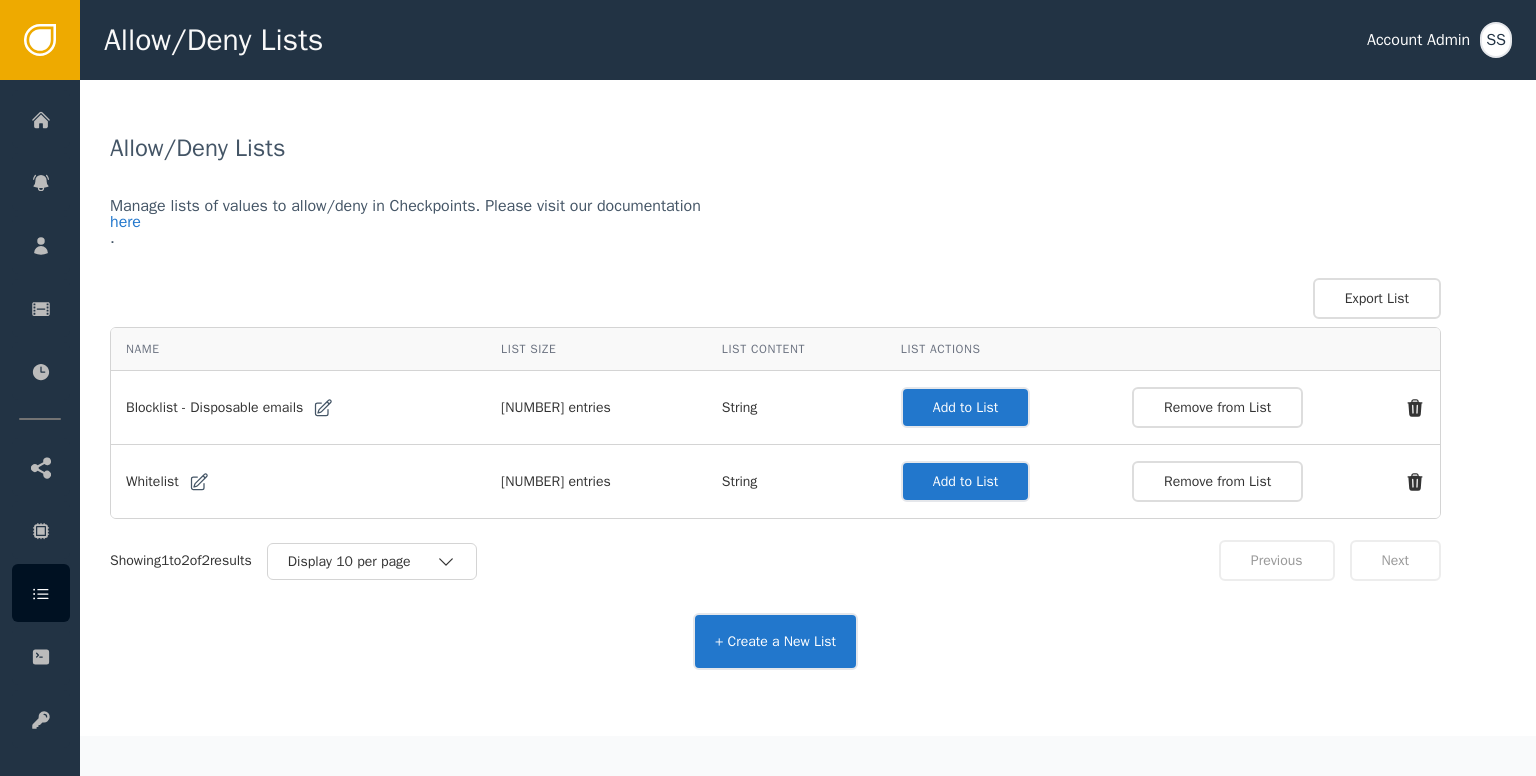 click on "Add to List Remove from List" at bounding box center [1163, 407] 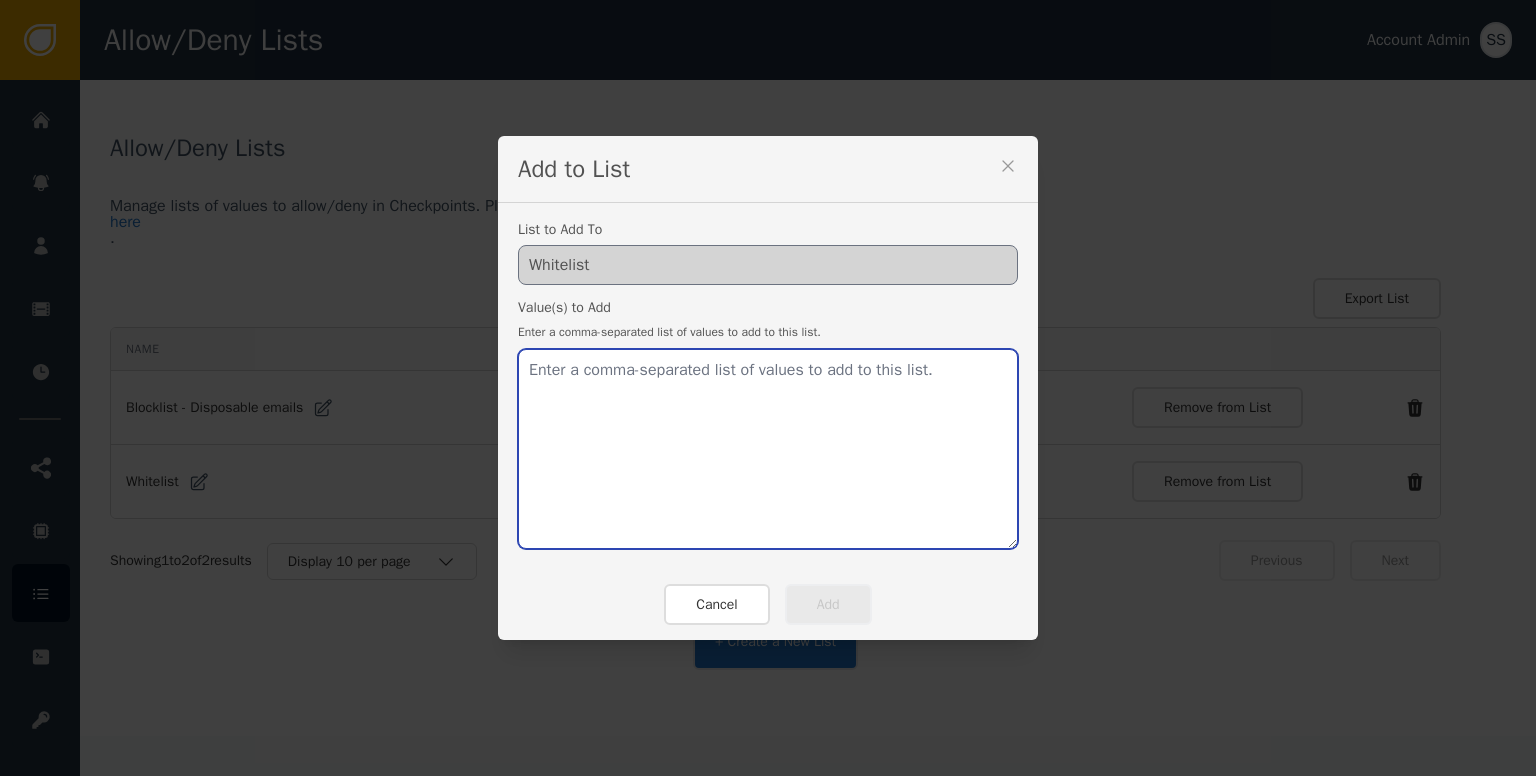 click at bounding box center [768, 449] 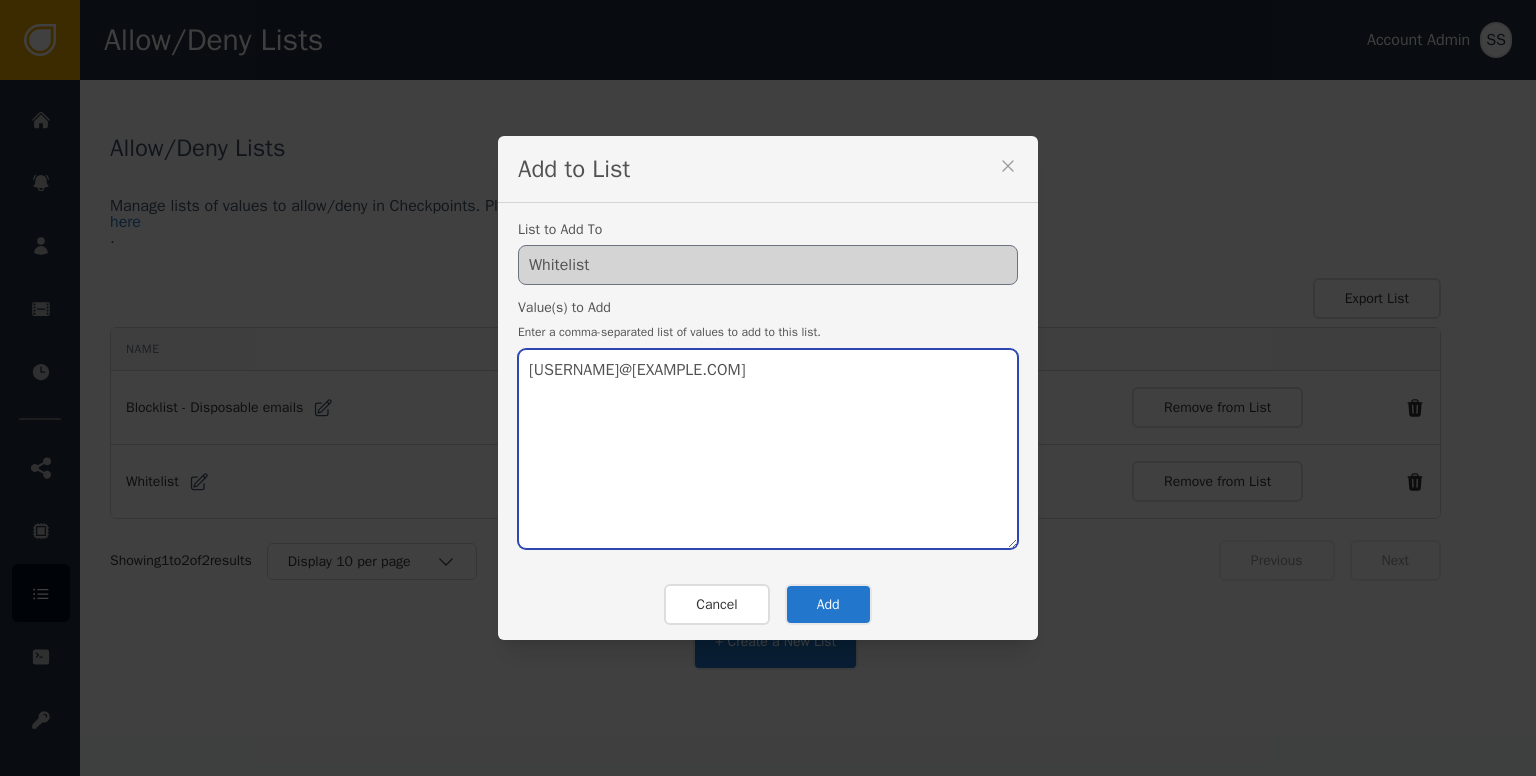 type on "[USERNAME]@[EXAMPLE.COM]" 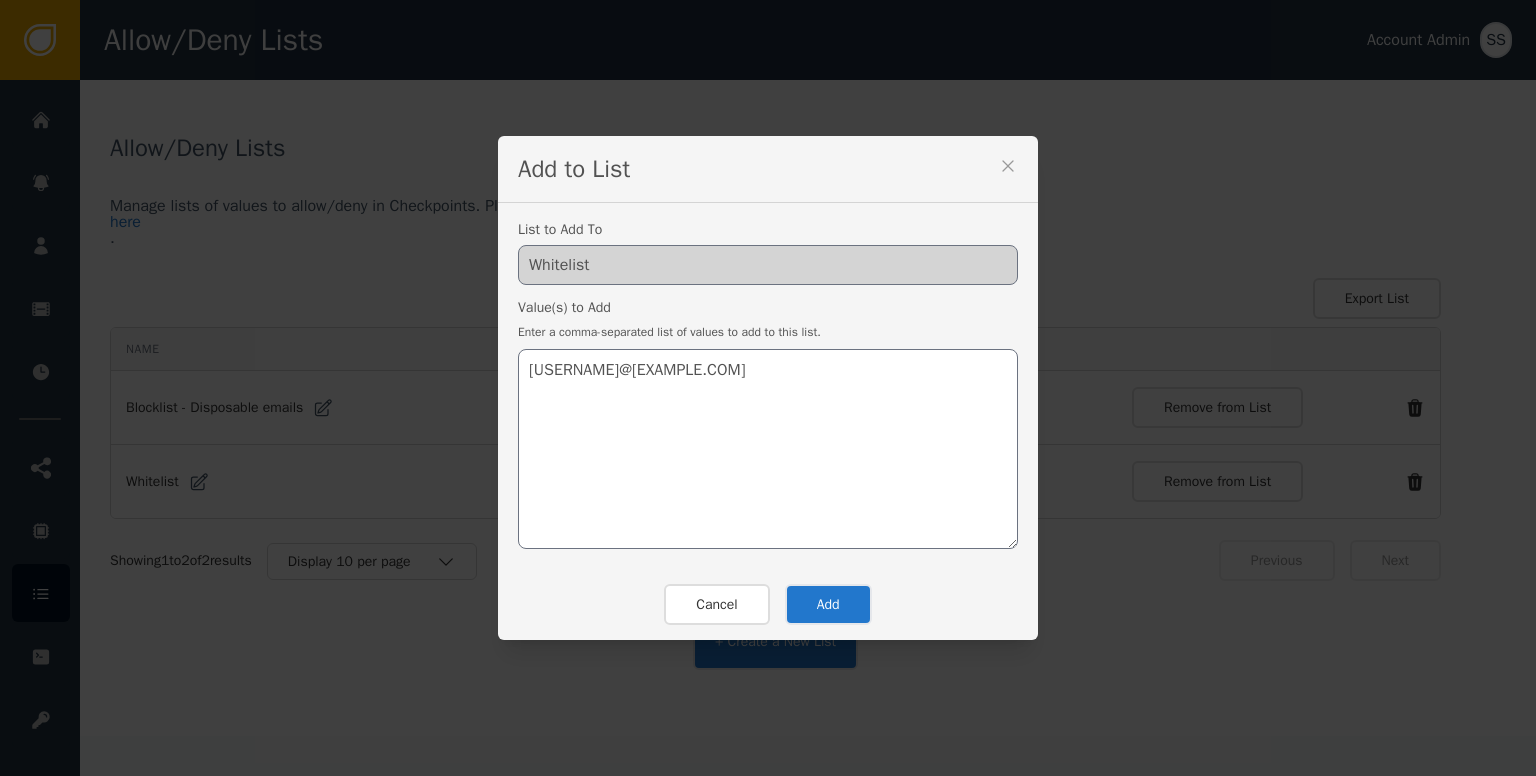 click on "Add" at bounding box center (828, 604) 